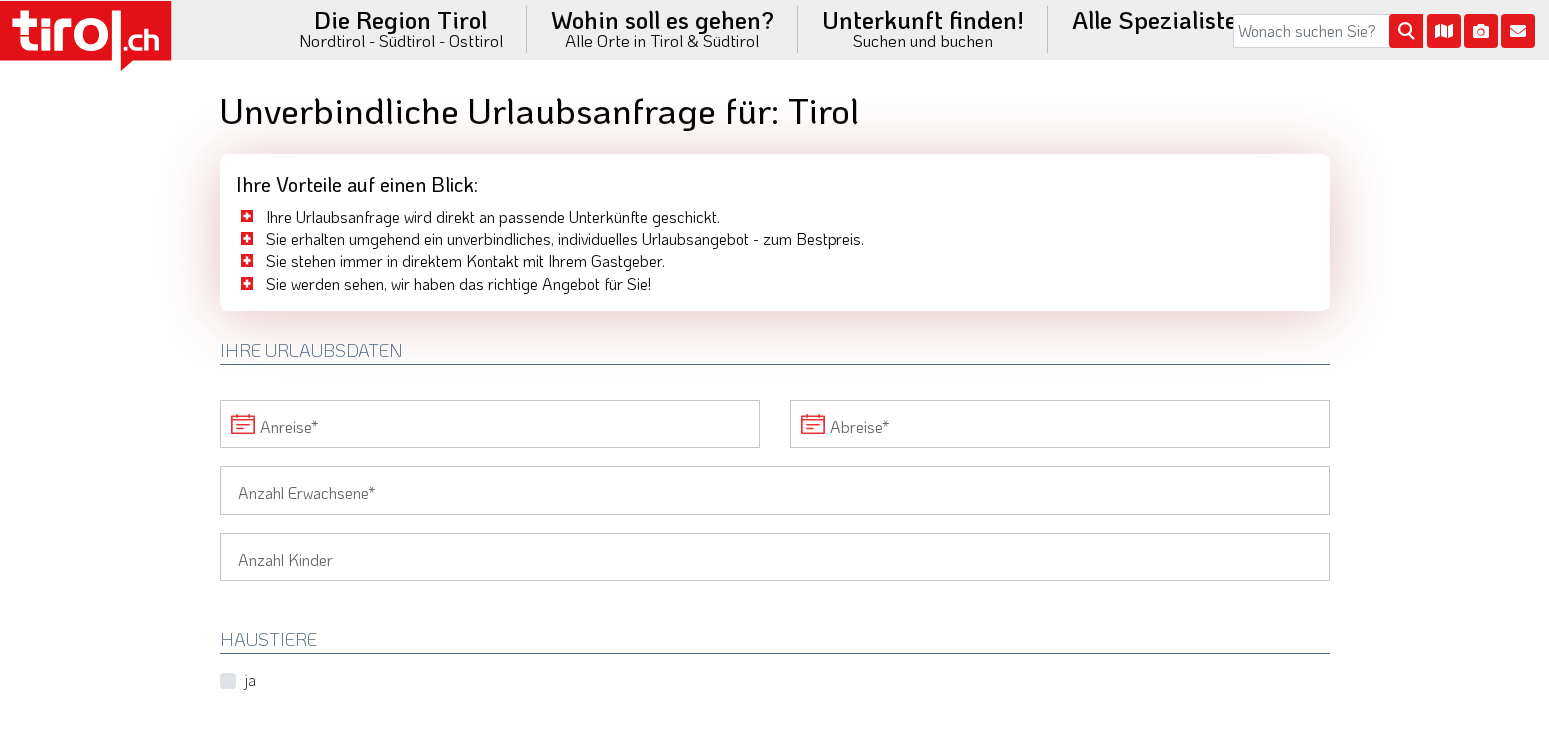scroll, scrollTop: 0, scrollLeft: 0, axis: both 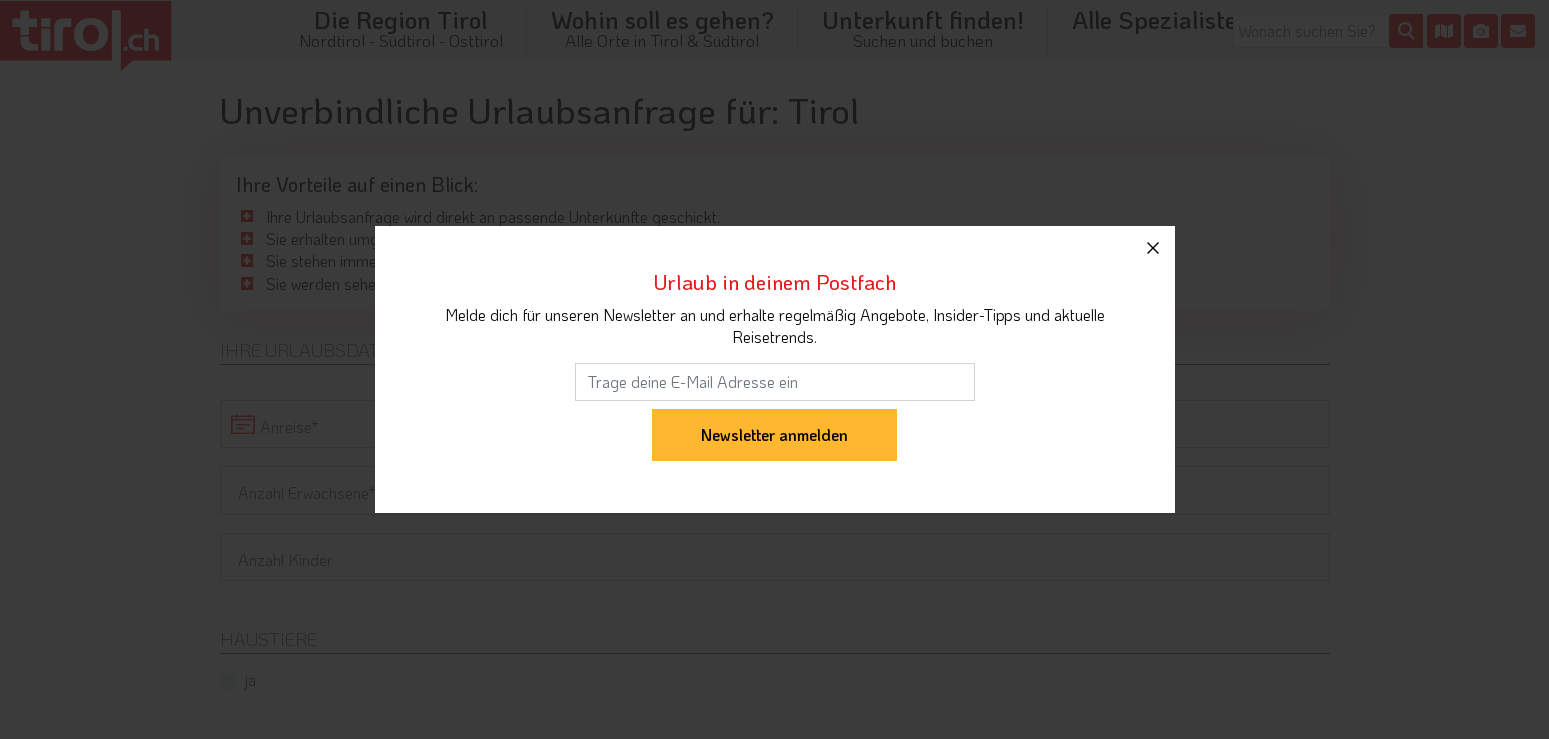 click 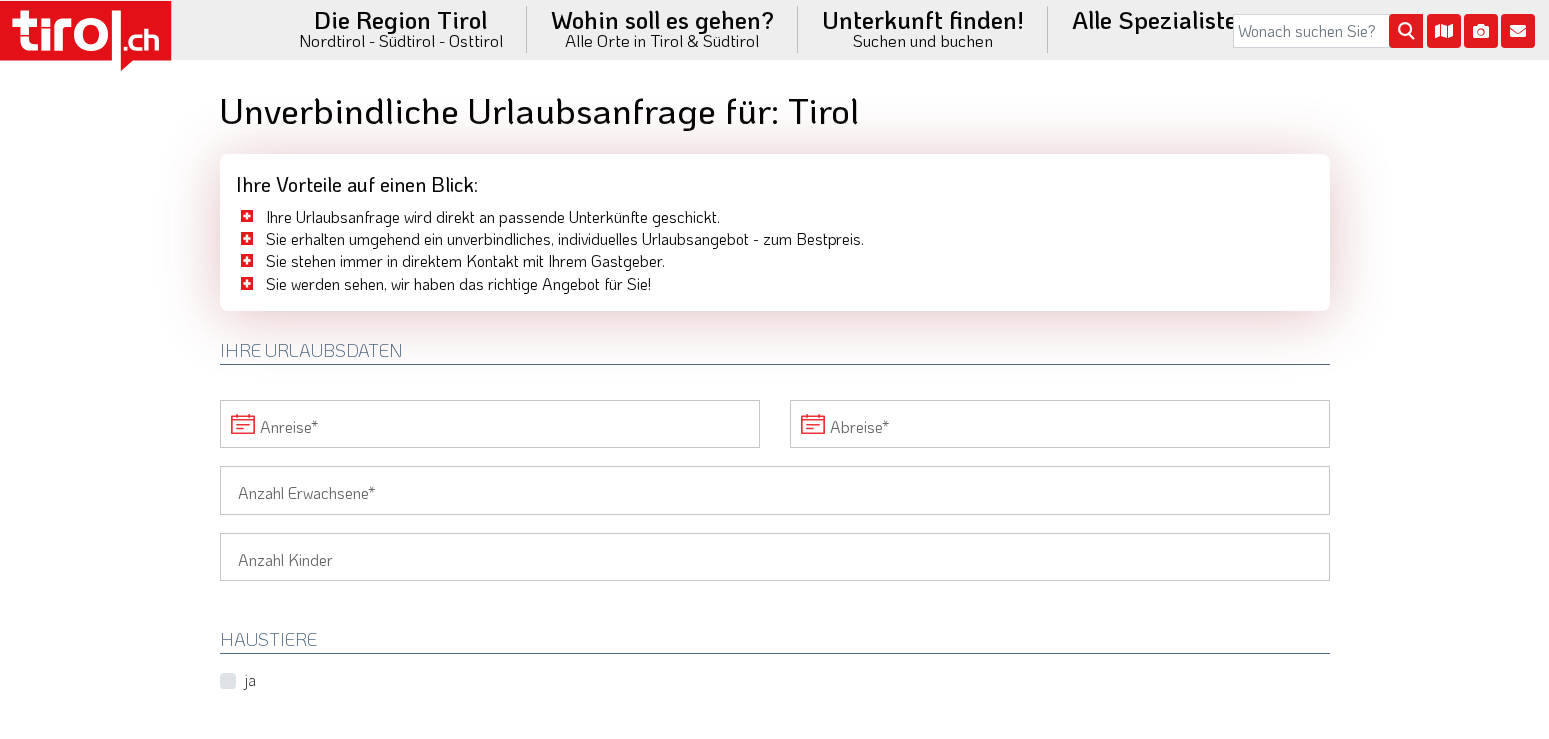 click on "Anreise" at bounding box center (490, 424) 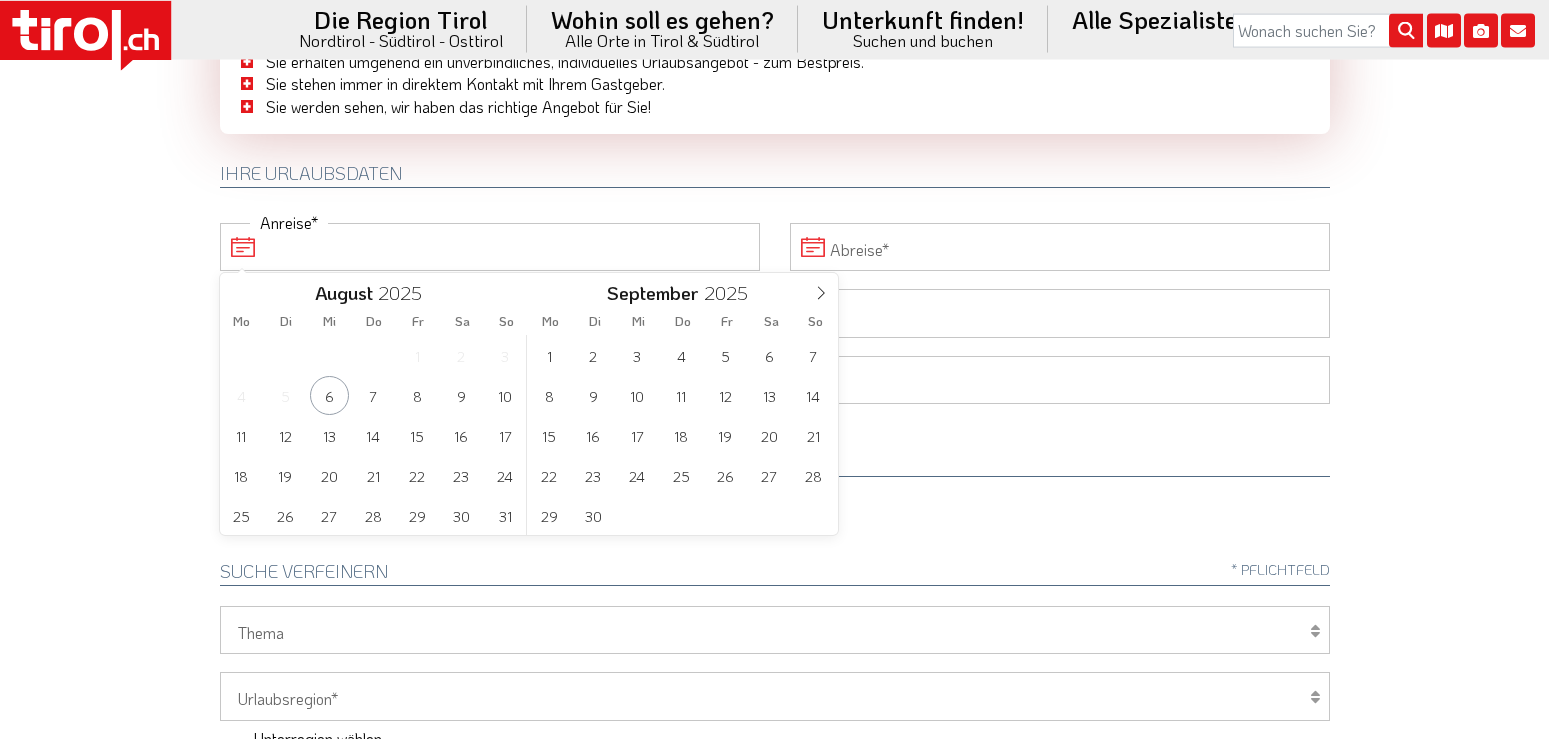 scroll, scrollTop: 204, scrollLeft: 0, axis: vertical 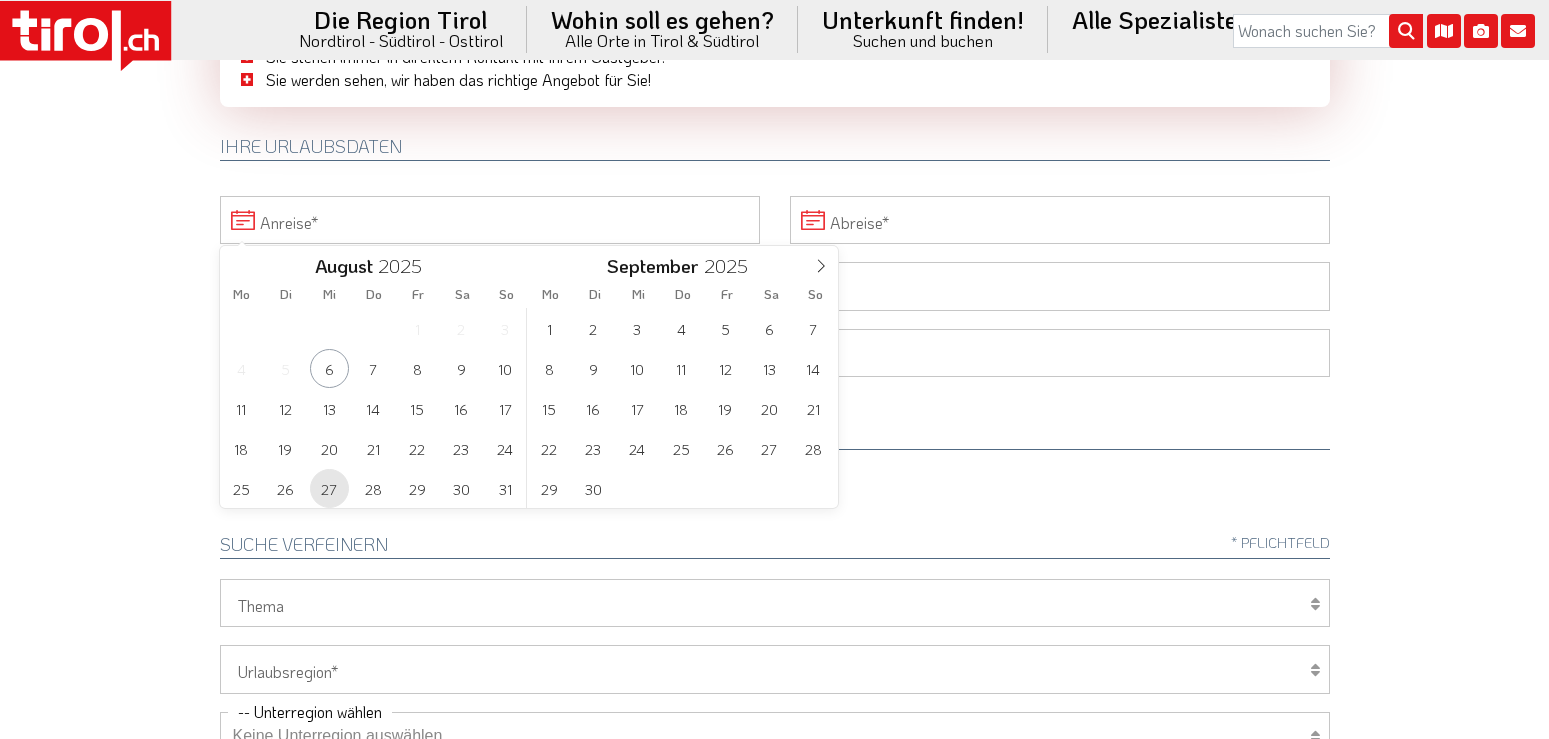 click on "27" at bounding box center [329, 488] 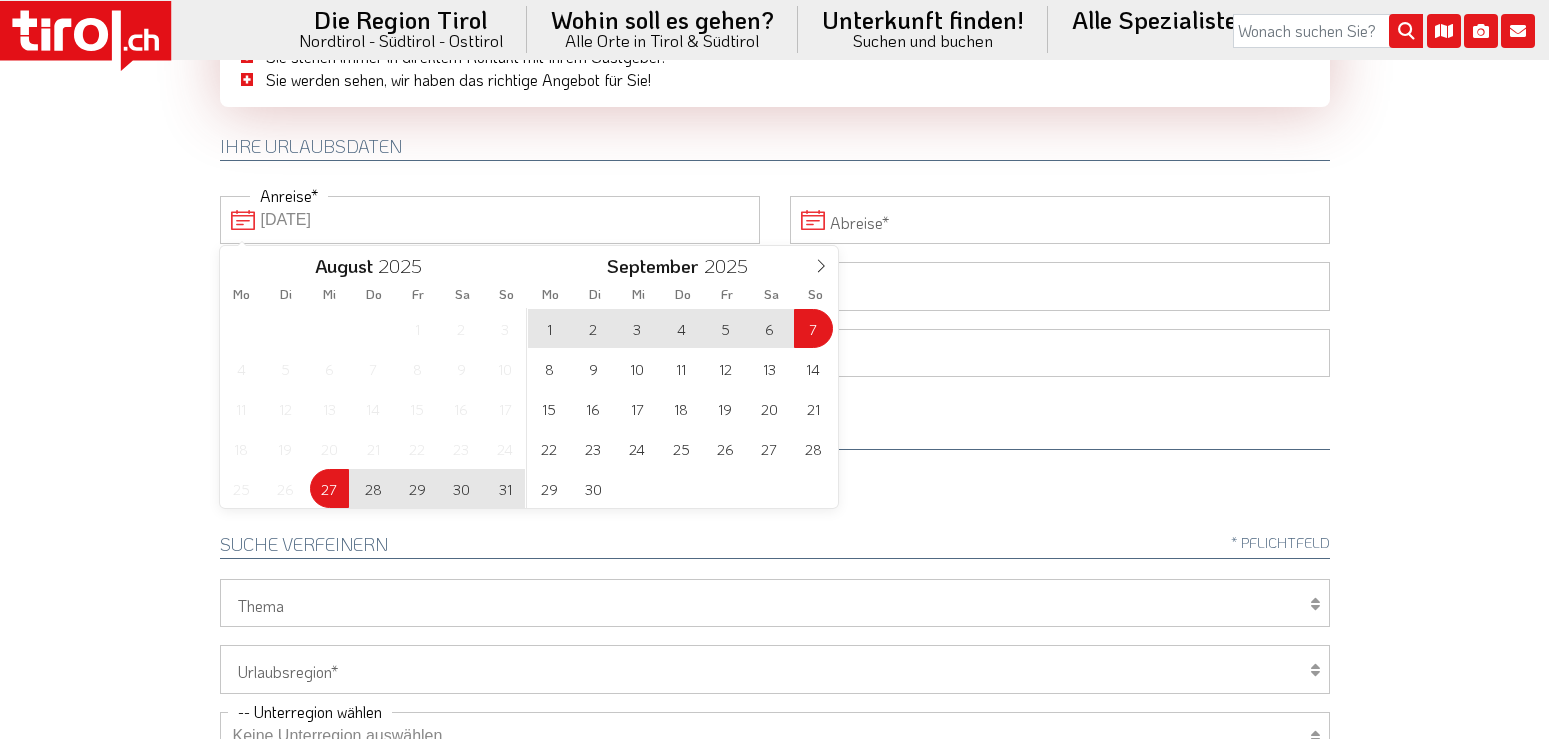 click on "Abreise" at bounding box center [1060, 220] 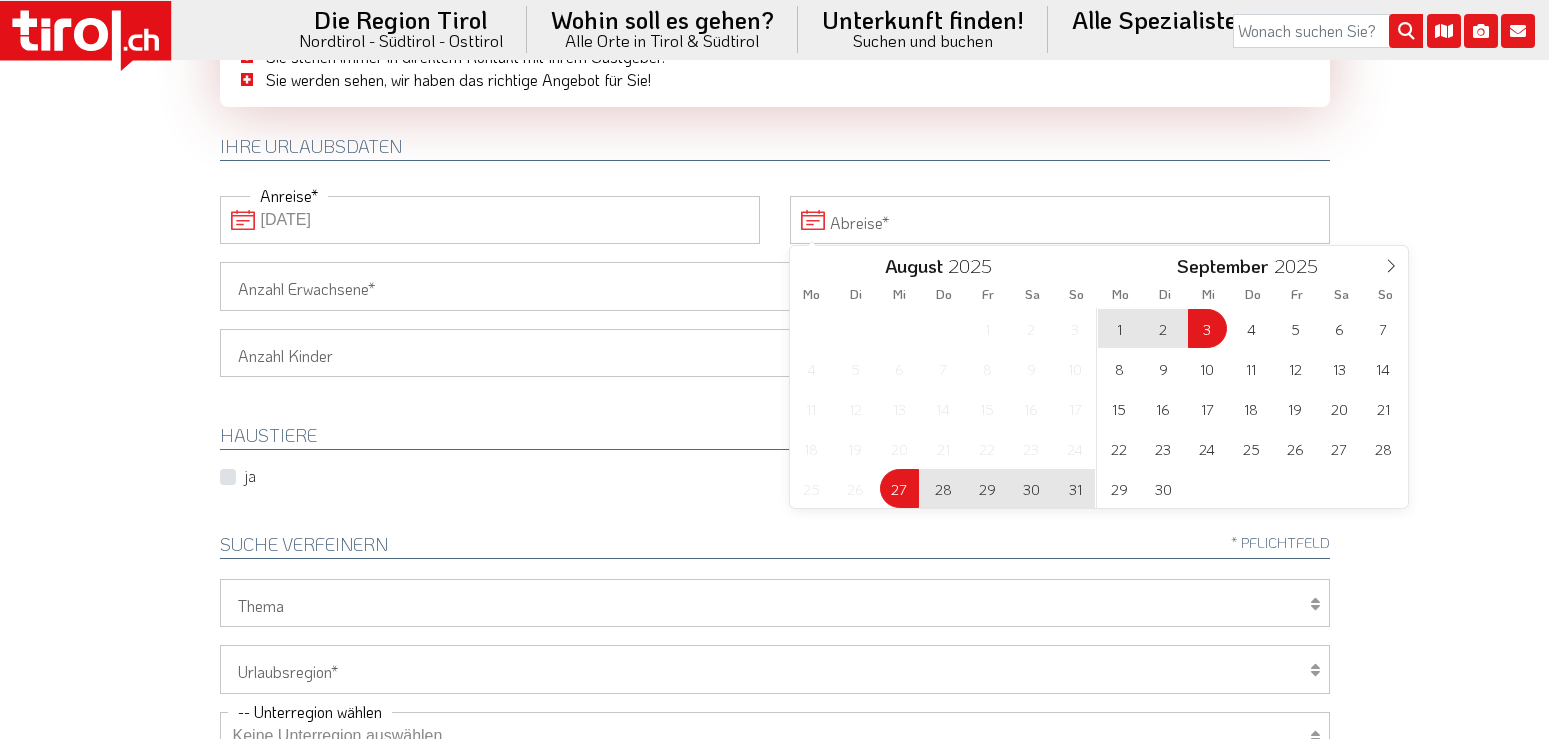 click on "3" at bounding box center (1207, 328) 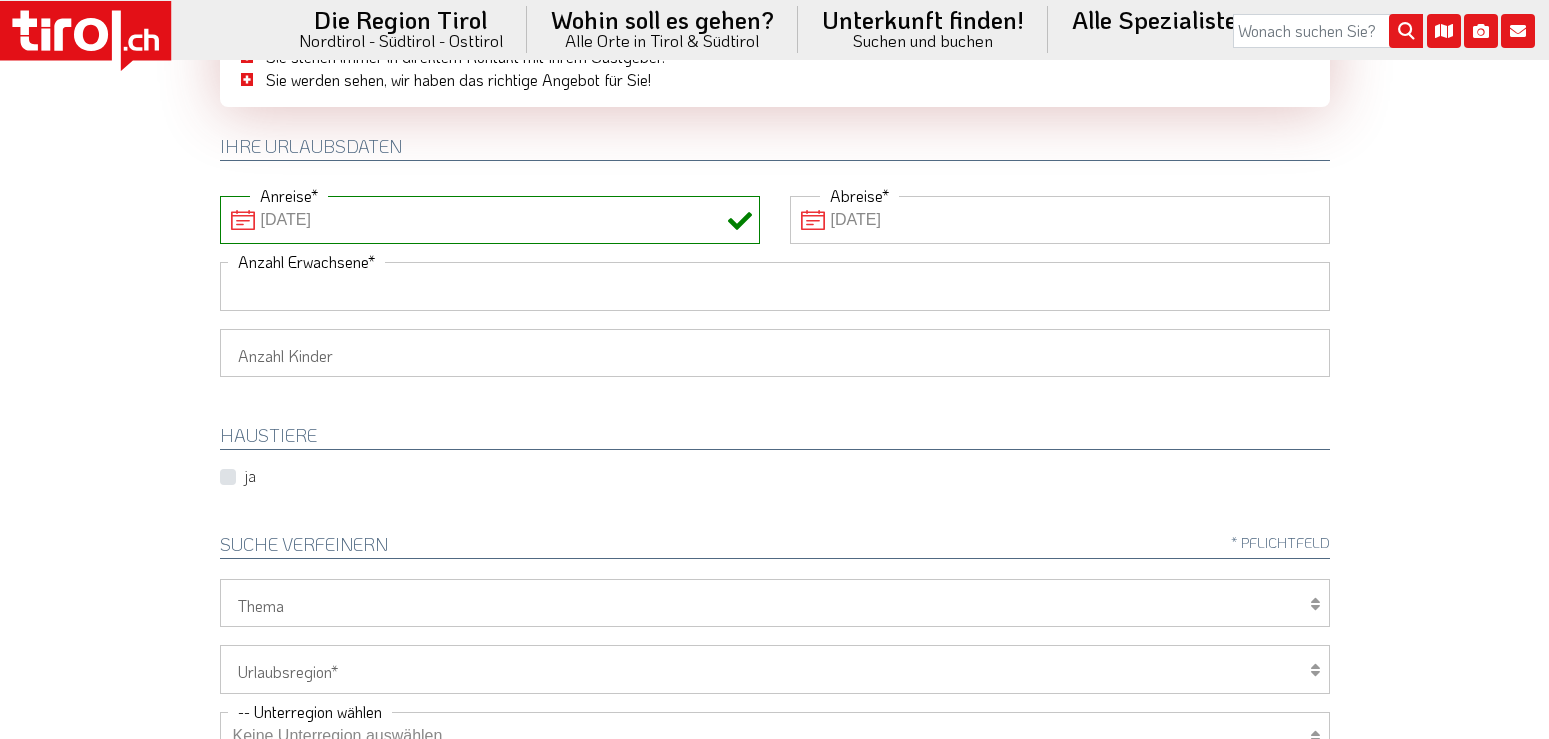 click on "Anzahl Erwachsene" at bounding box center [775, 286] 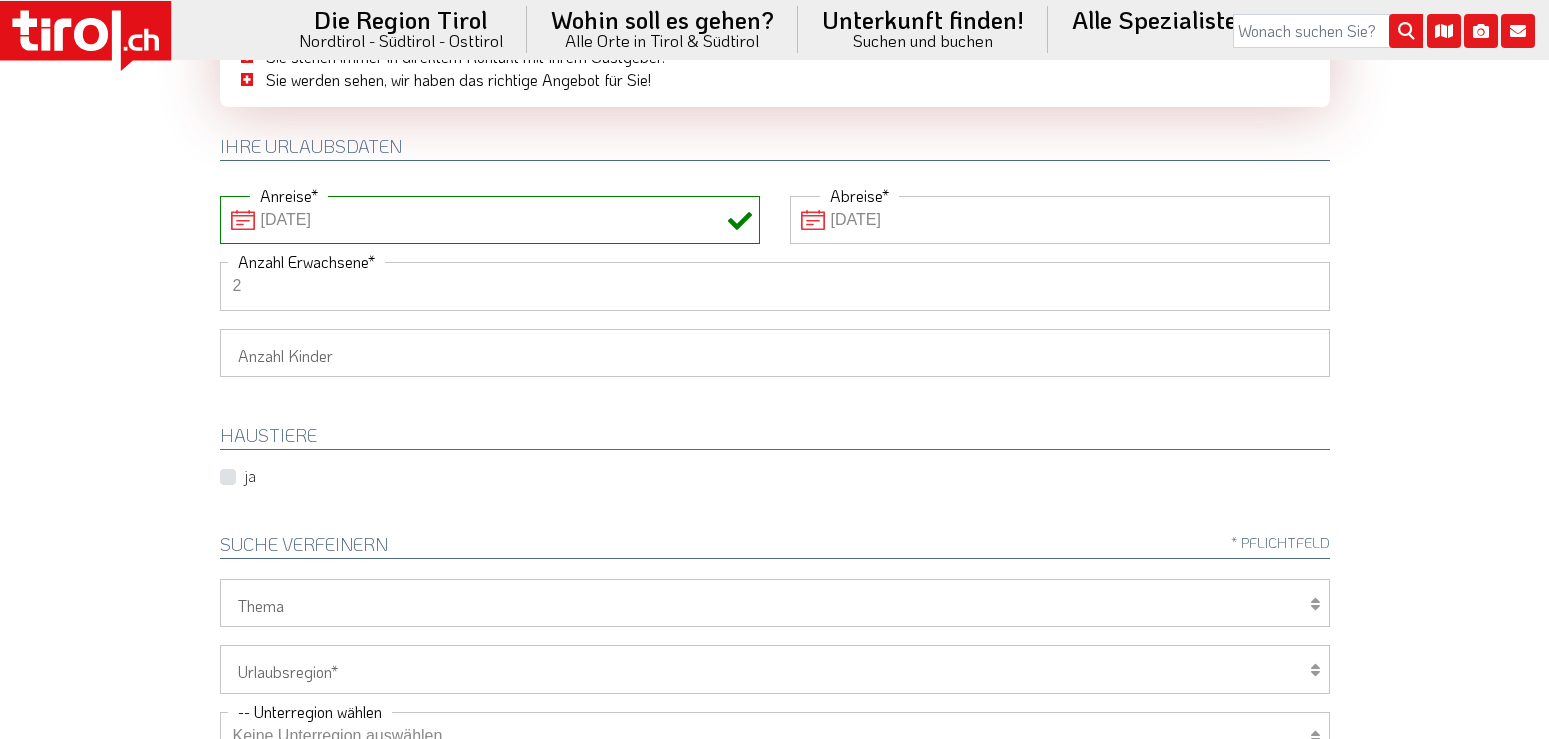 type on "2" 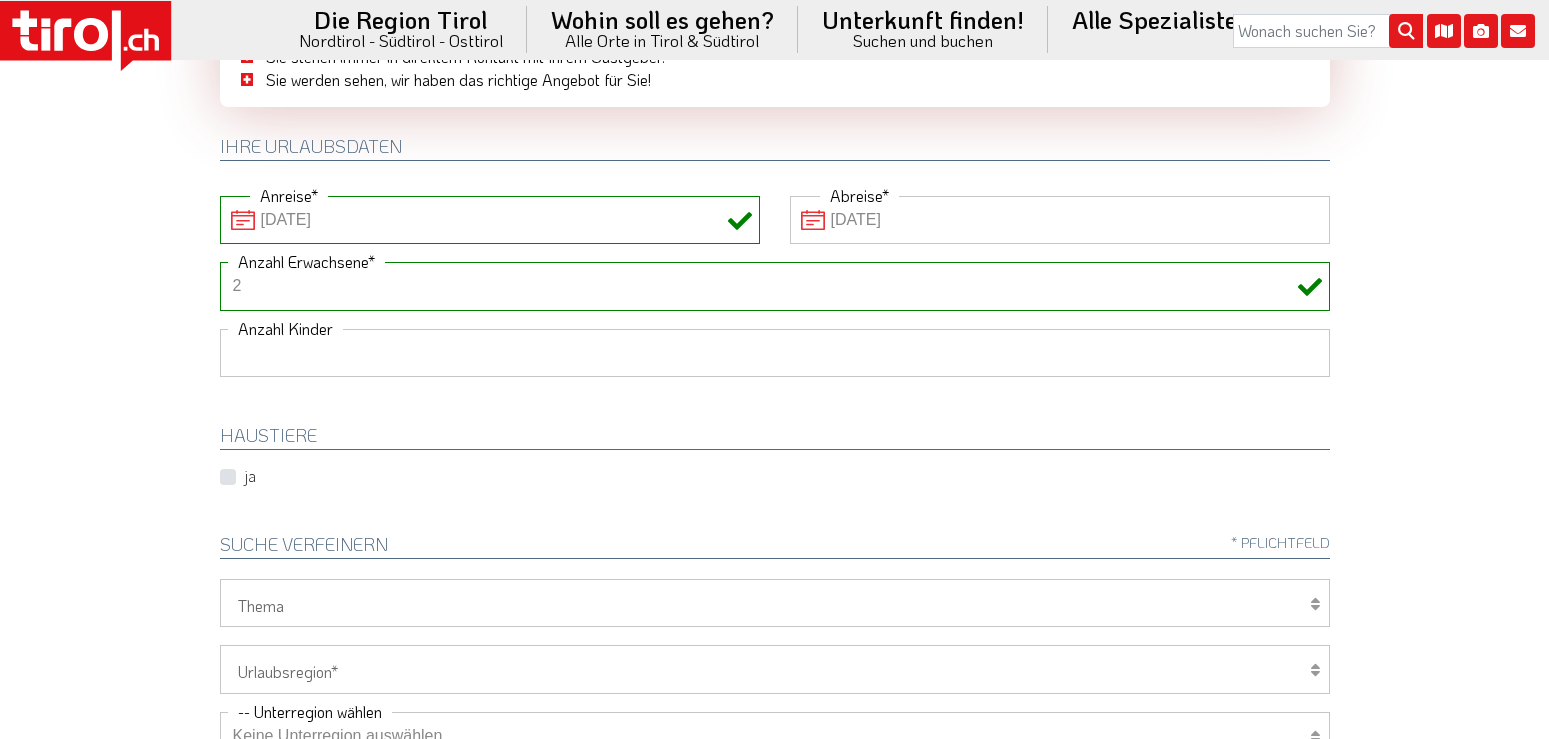 click on "1 2 3 4 5 6" at bounding box center [775, 353] 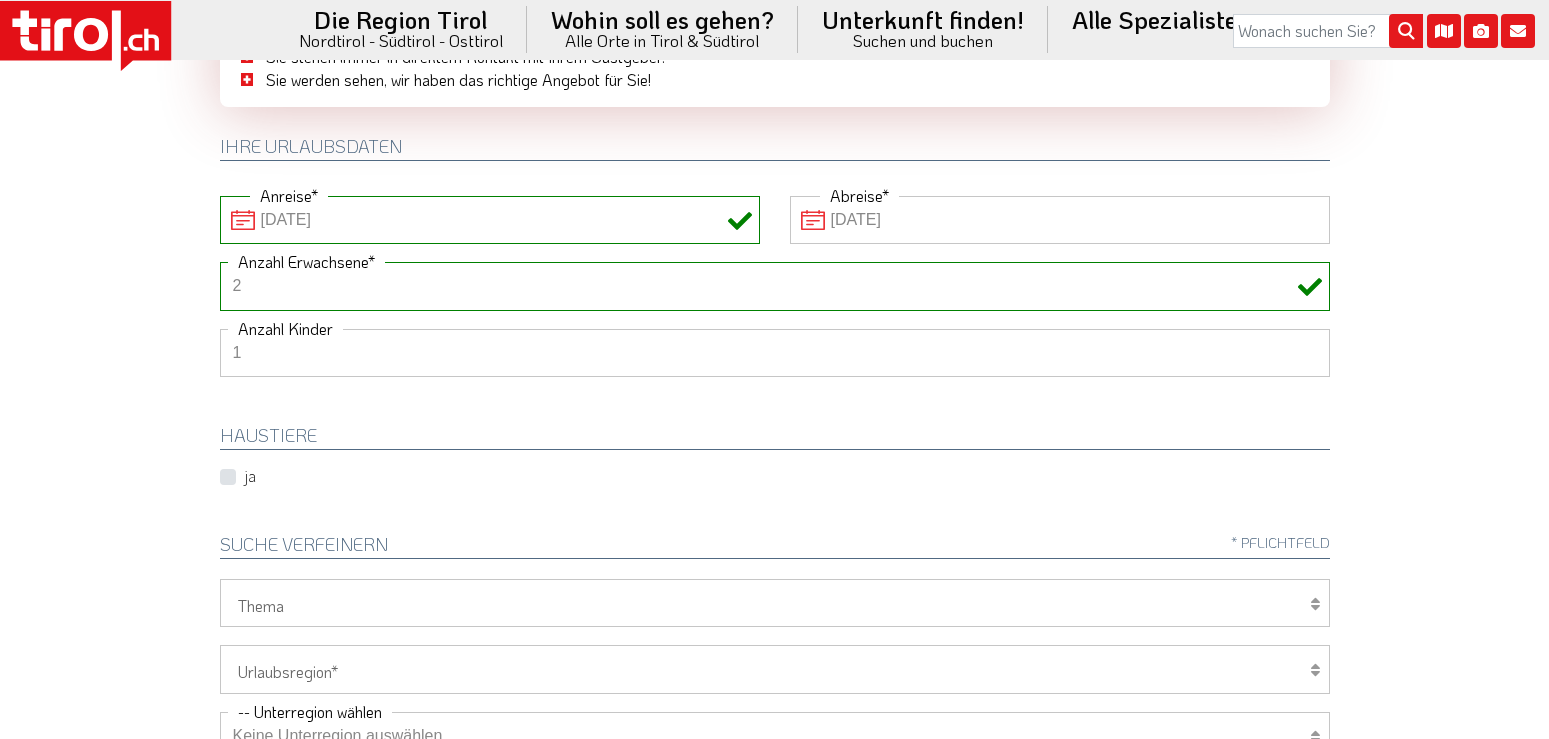 click on "1" at bounding box center (0, 0) 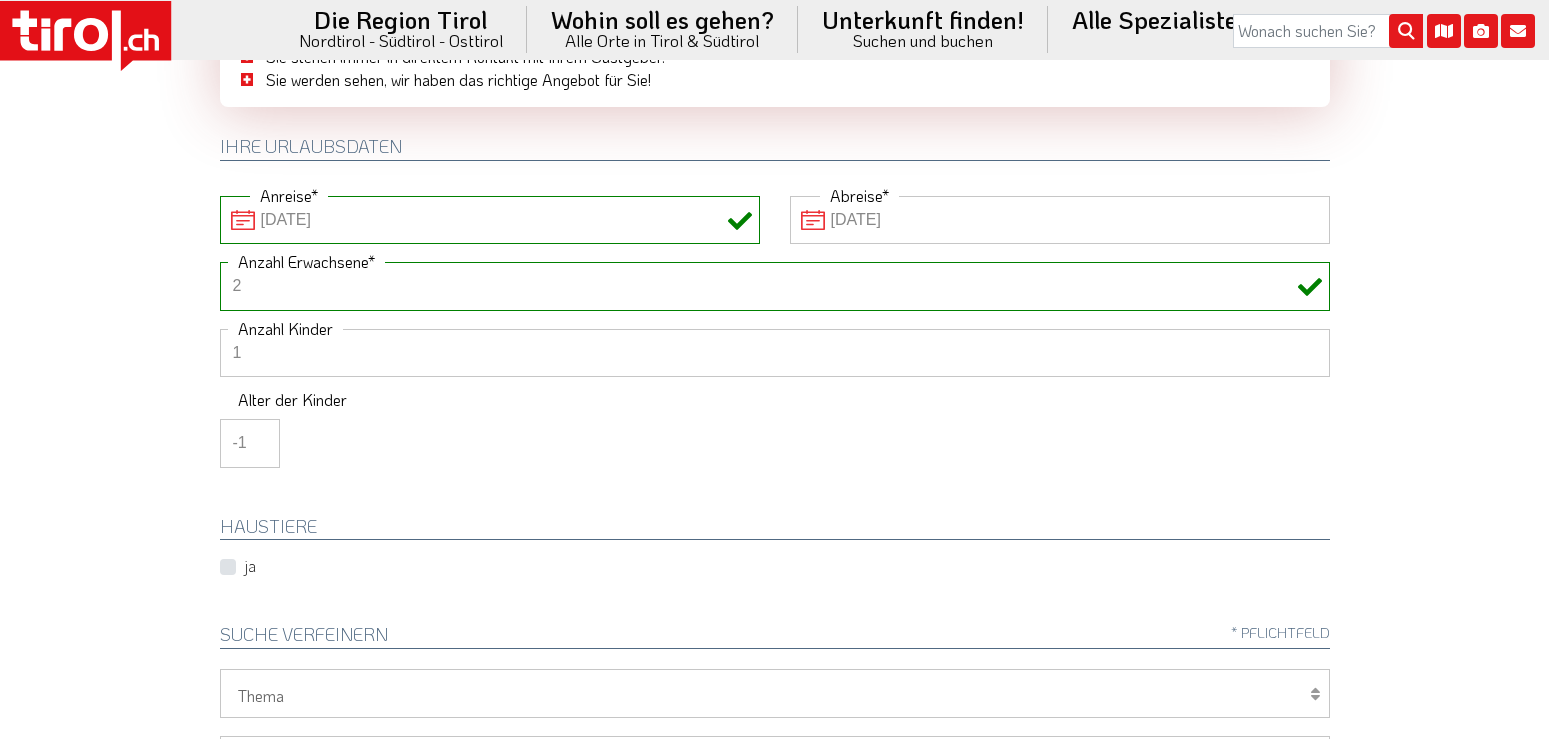 click on "-1" at bounding box center [250, 443] 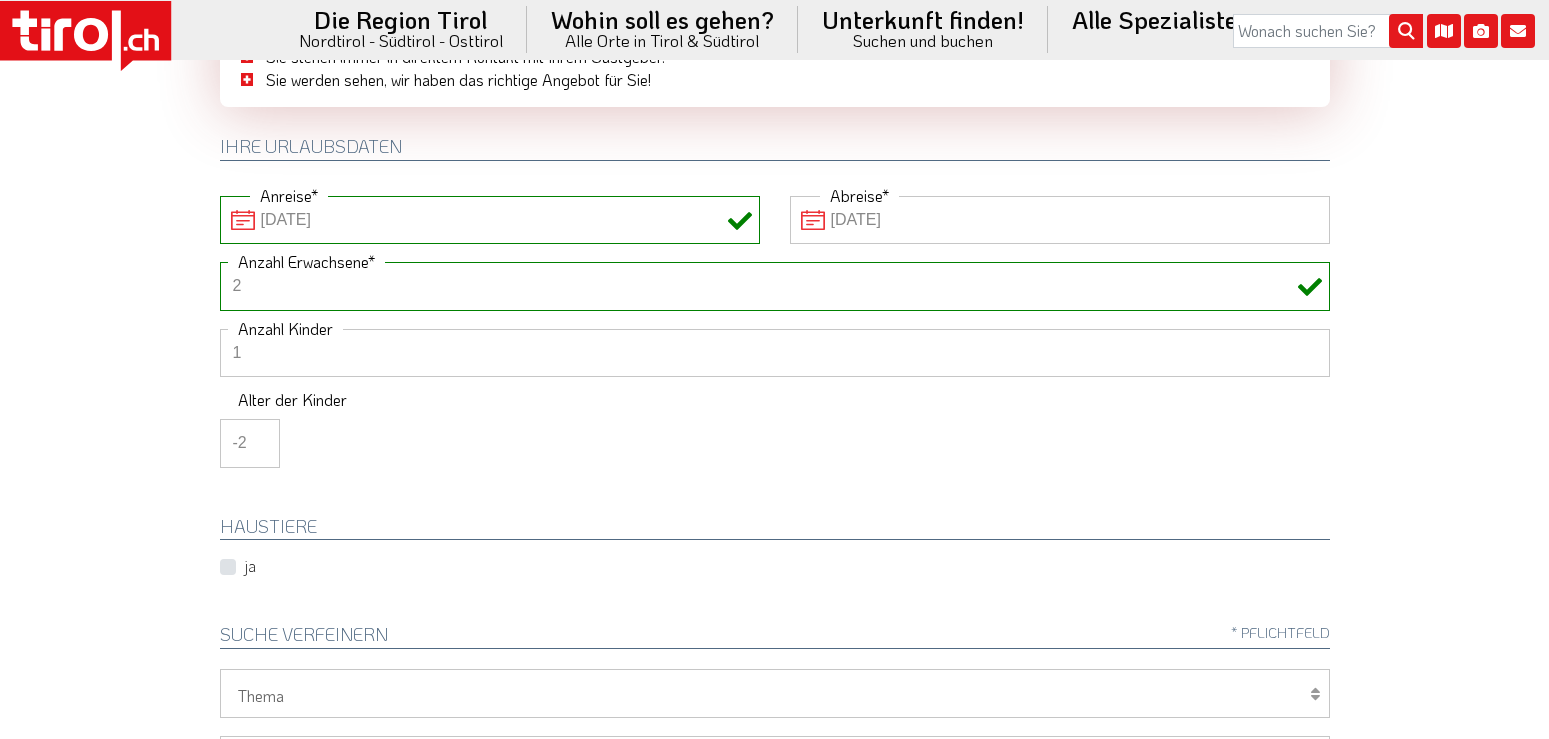 click on "-2" at bounding box center (250, 443) 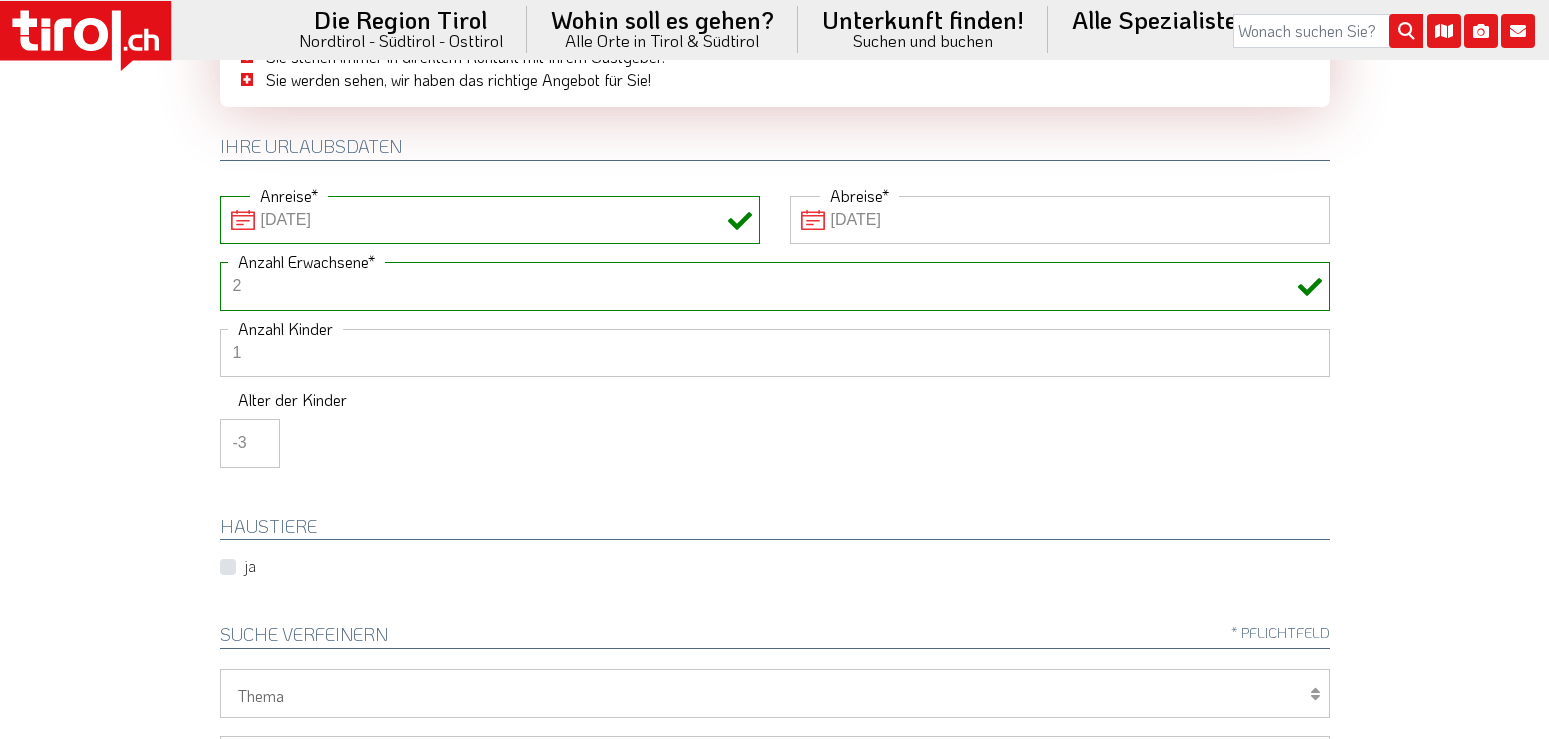 click on "-3" at bounding box center [250, 443] 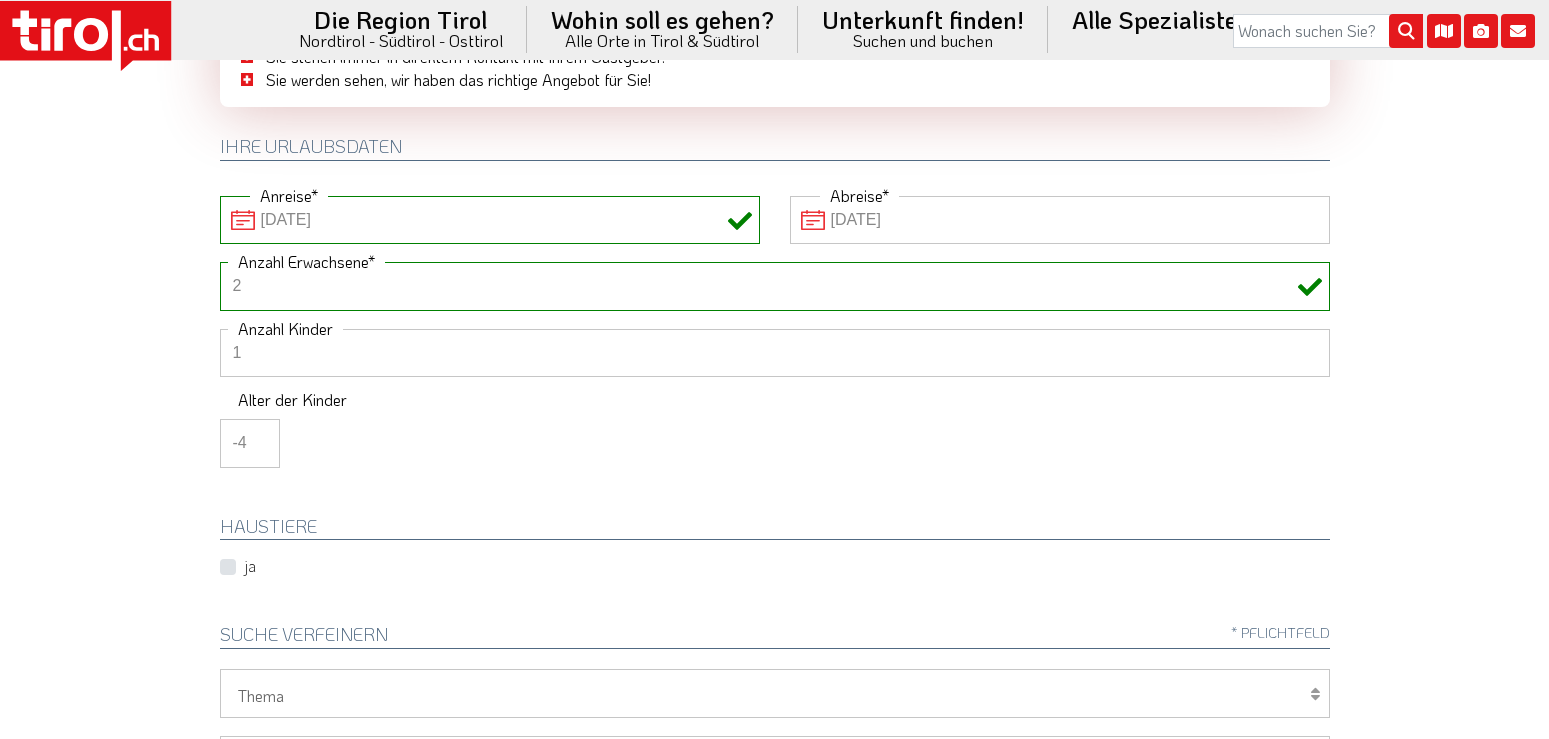 click on "-4" at bounding box center (250, 443) 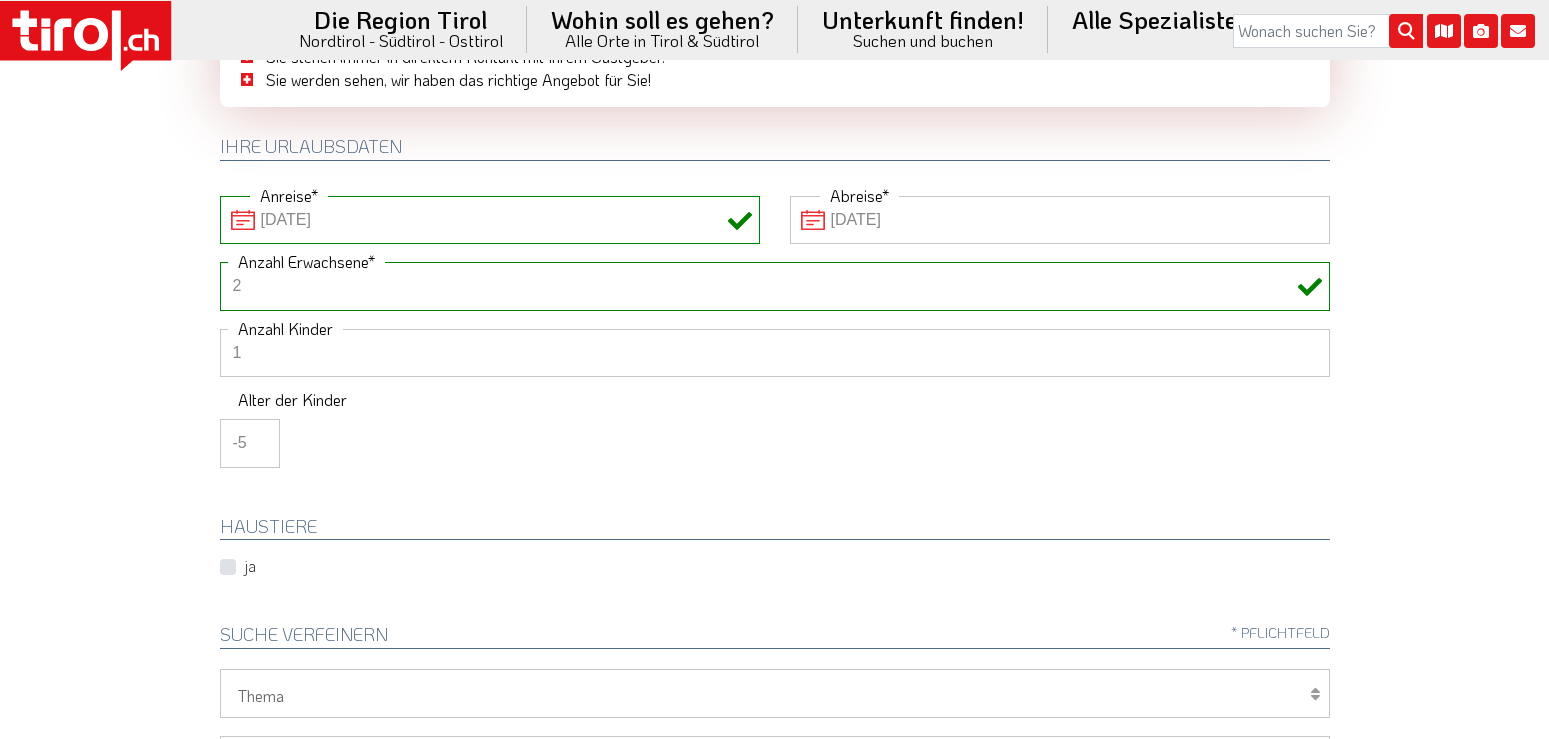 click on "-5" at bounding box center (250, 443) 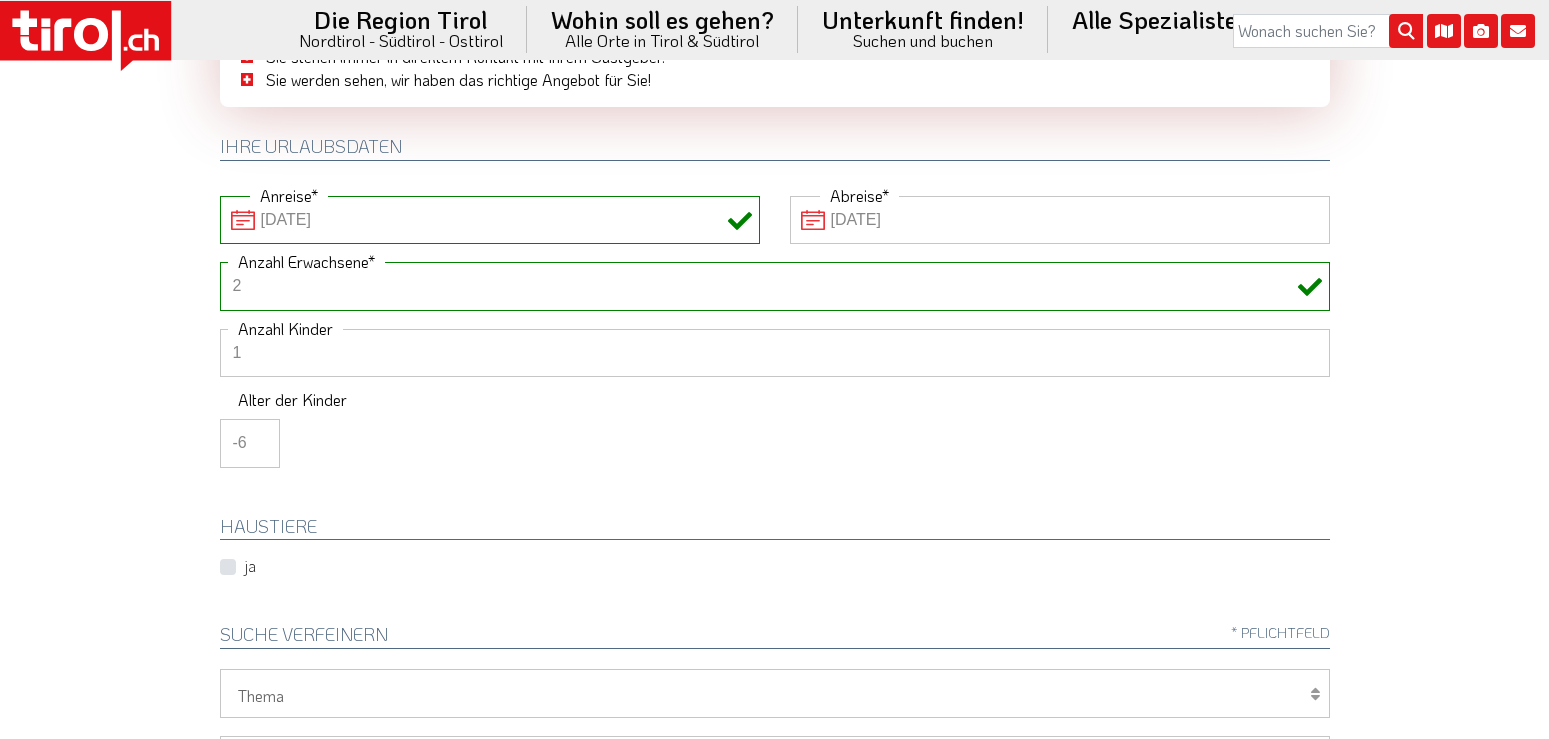 click on "-6" at bounding box center [250, 443] 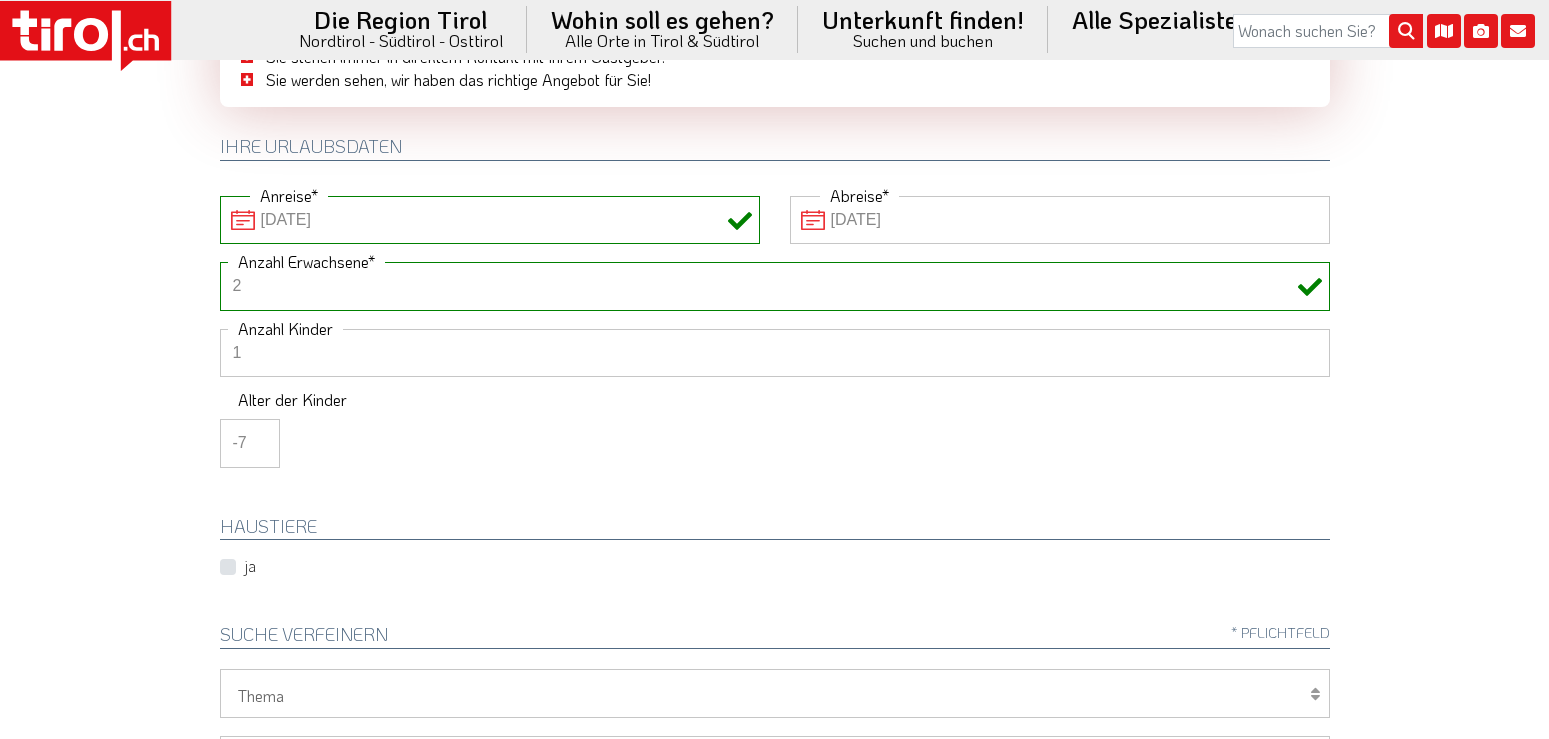 click on "-7" at bounding box center (250, 443) 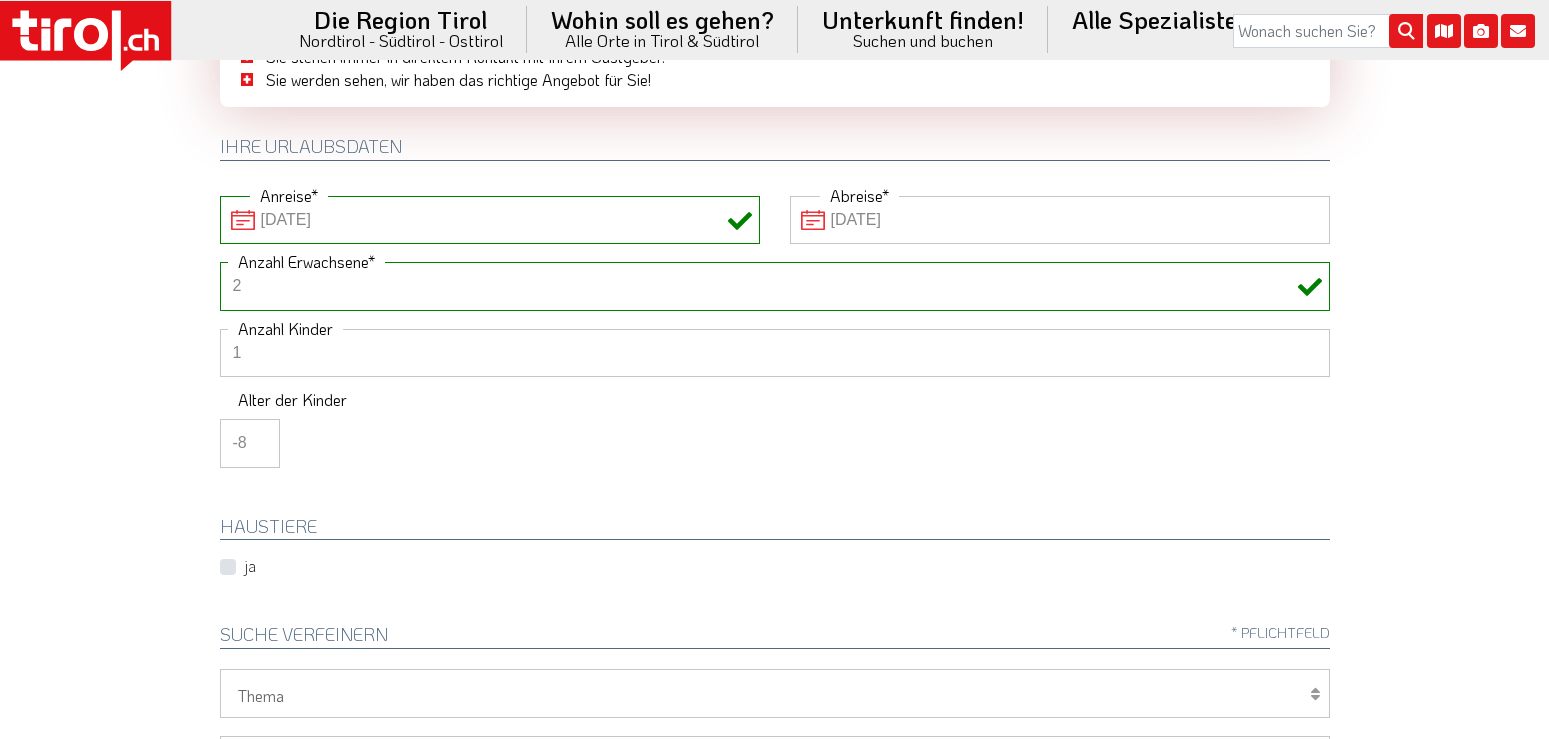 type on "-8" 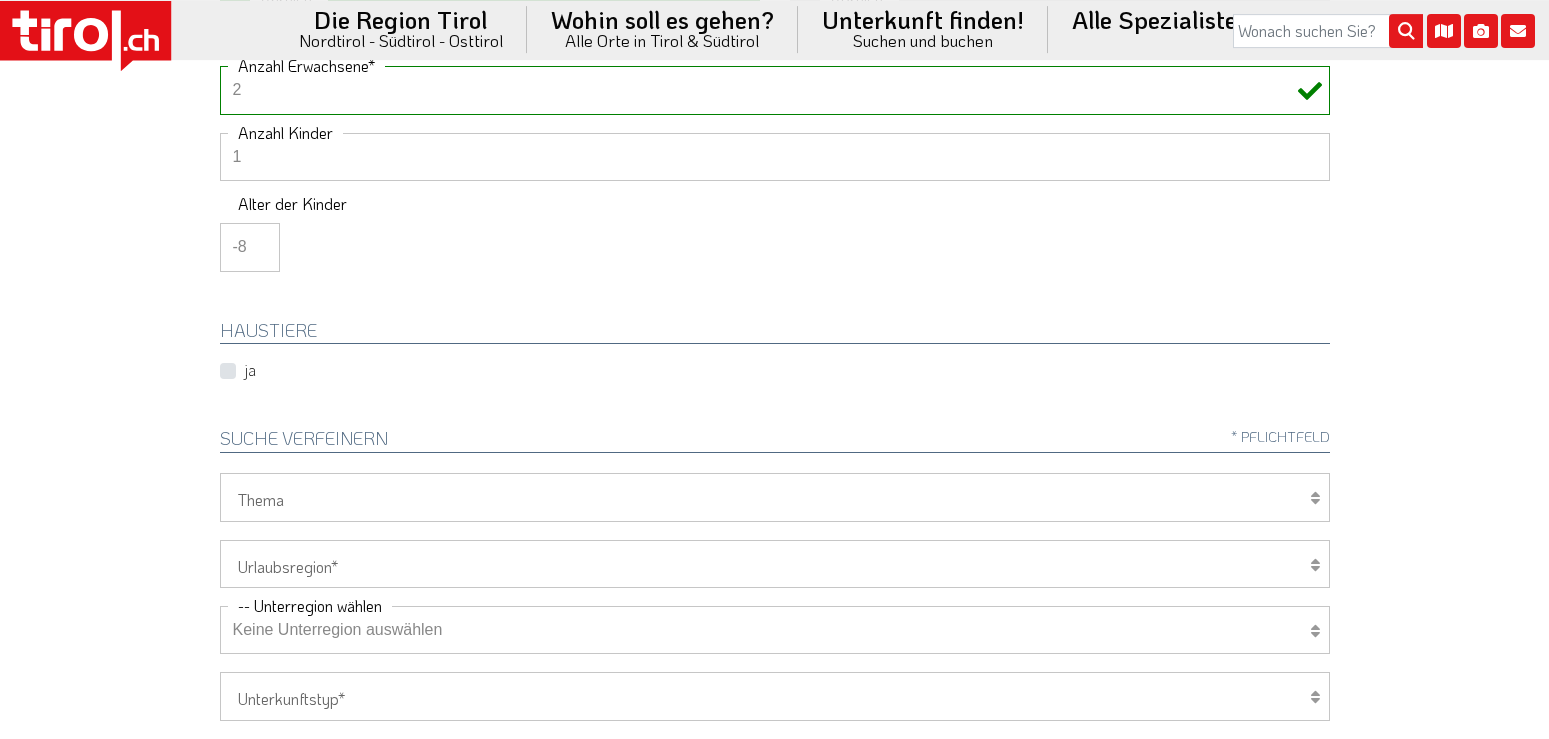 scroll, scrollTop: 408, scrollLeft: 0, axis: vertical 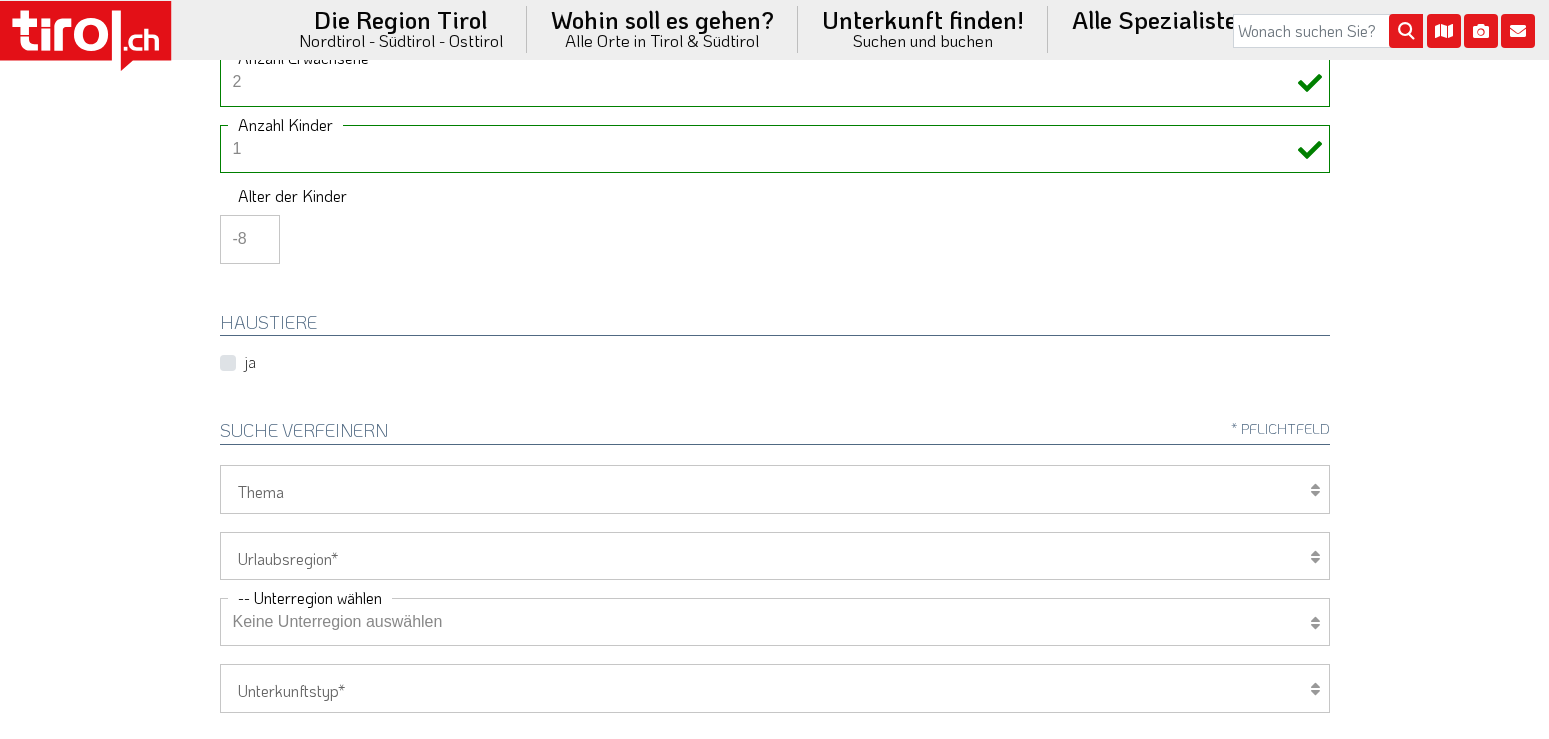 click on "ja" at bounding box center (250, 362) 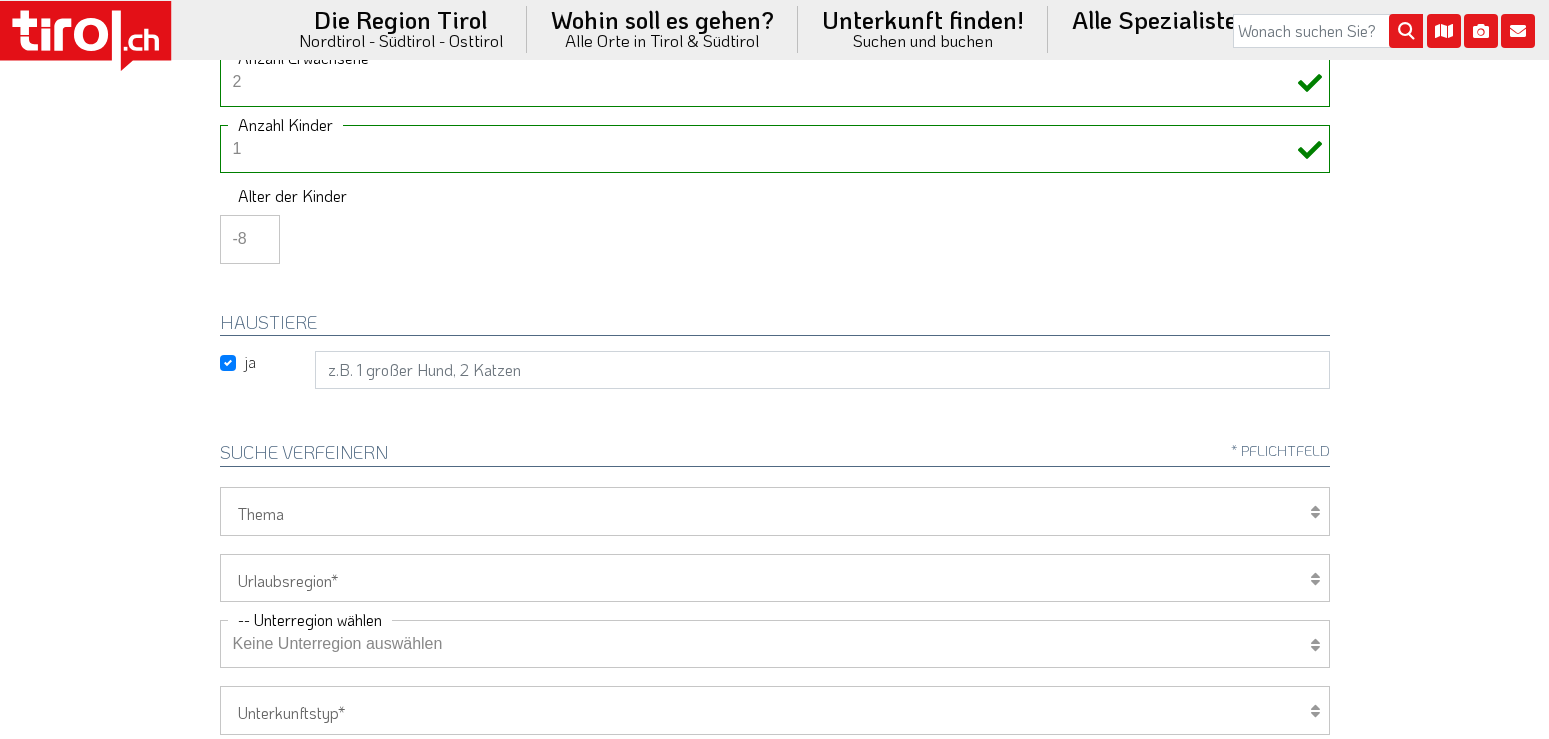 click on "ja" at bounding box center (252, 374) 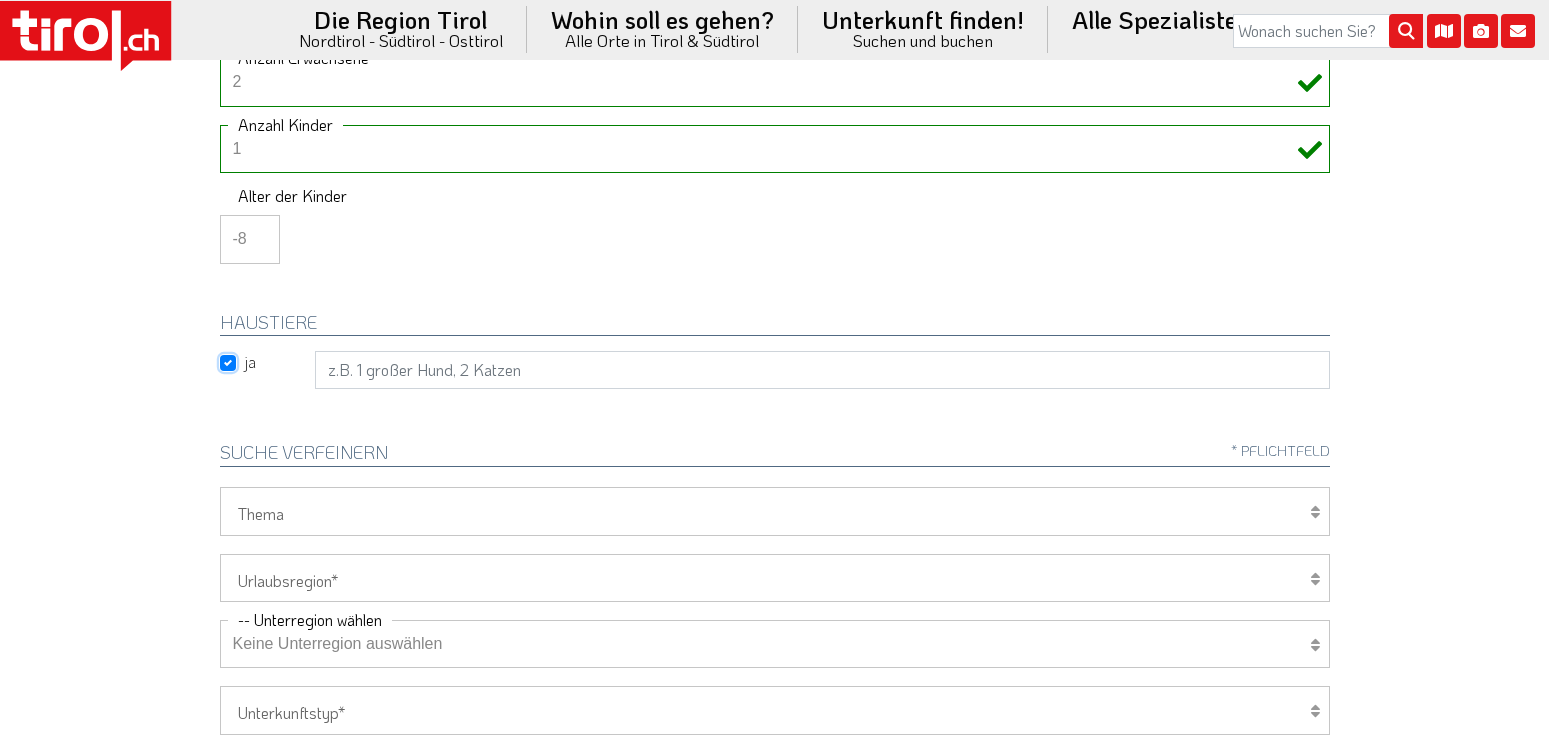 click on "ja" at bounding box center (256, 362) 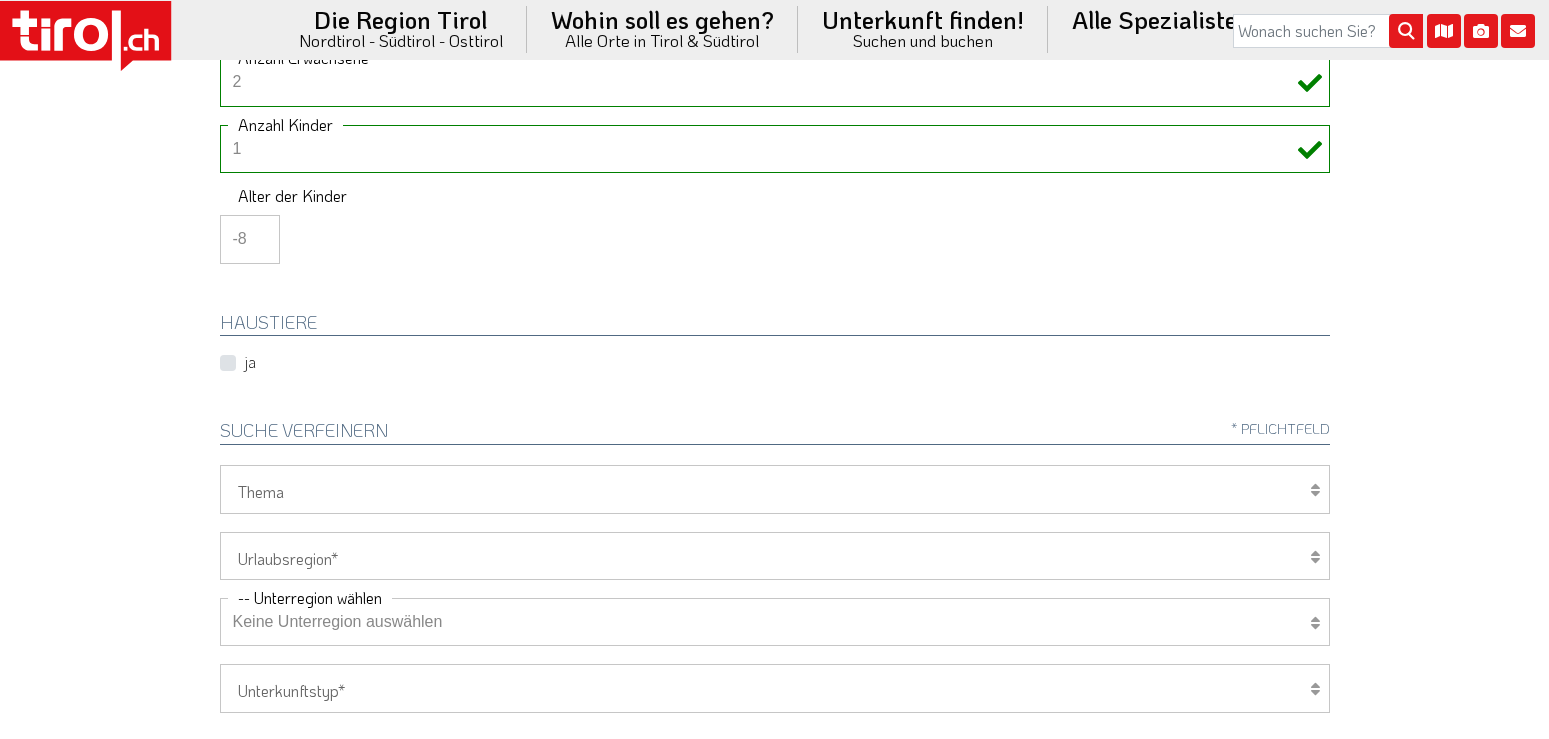 click at bounding box center (1315, 490) 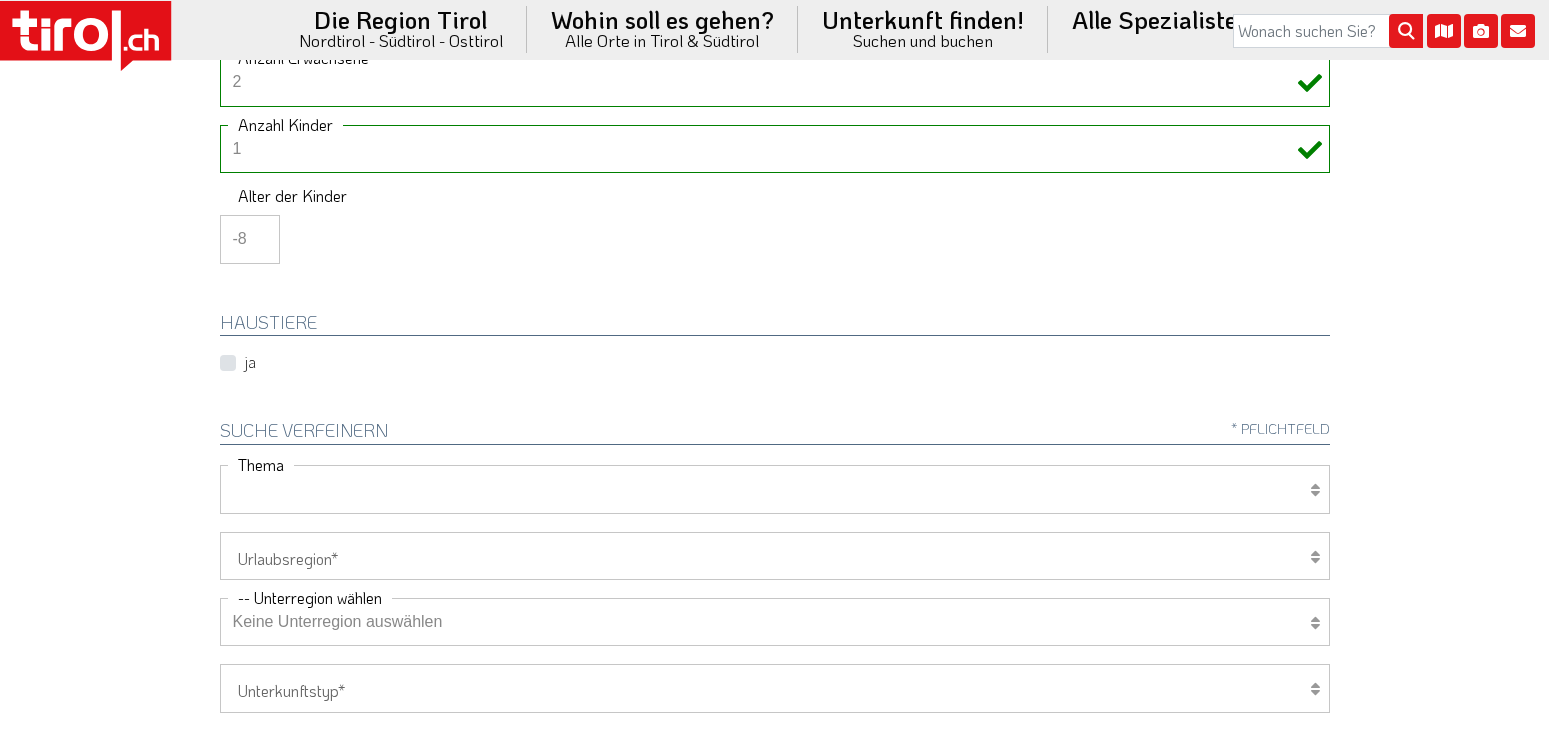 select on "7375" 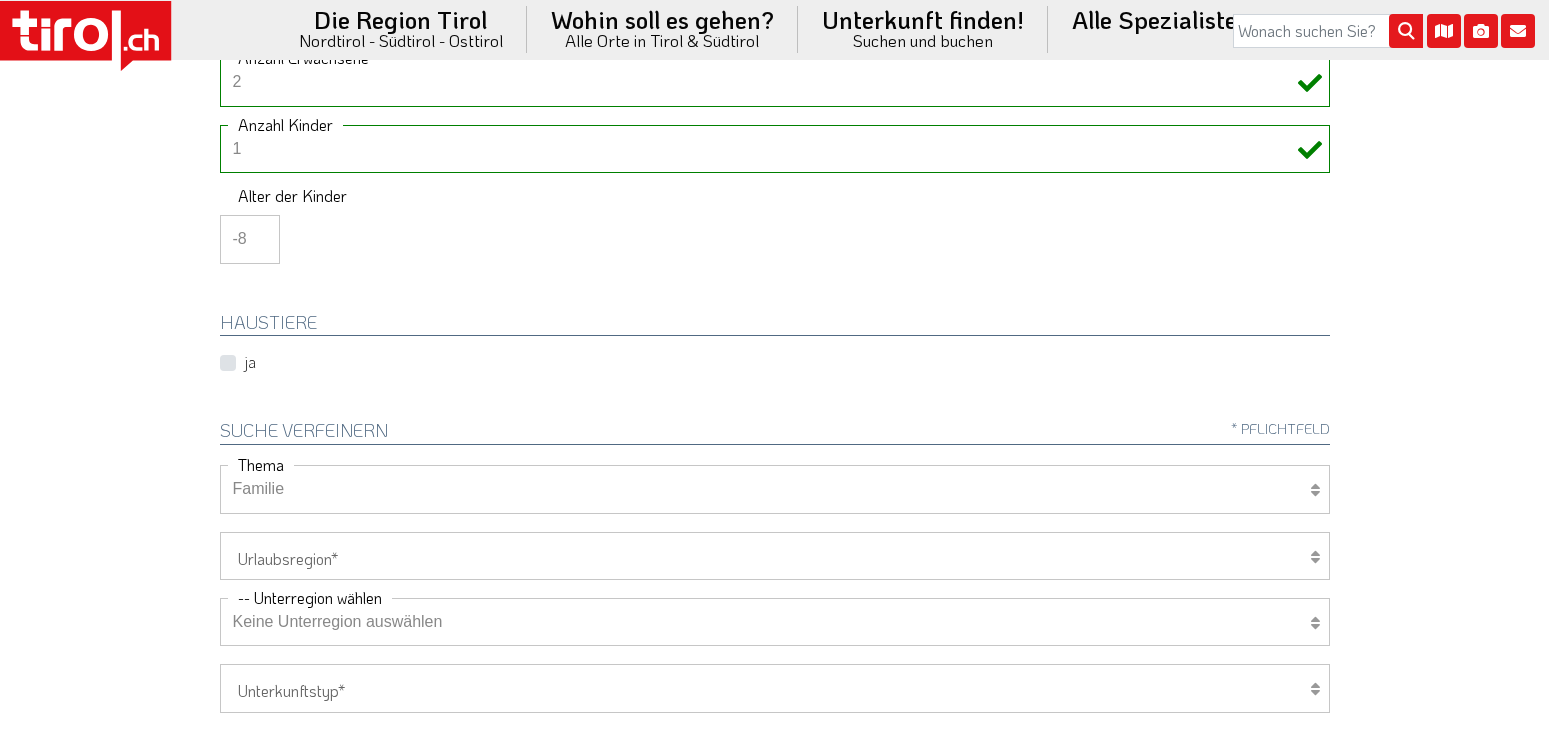click on "Familie" at bounding box center (0, 0) 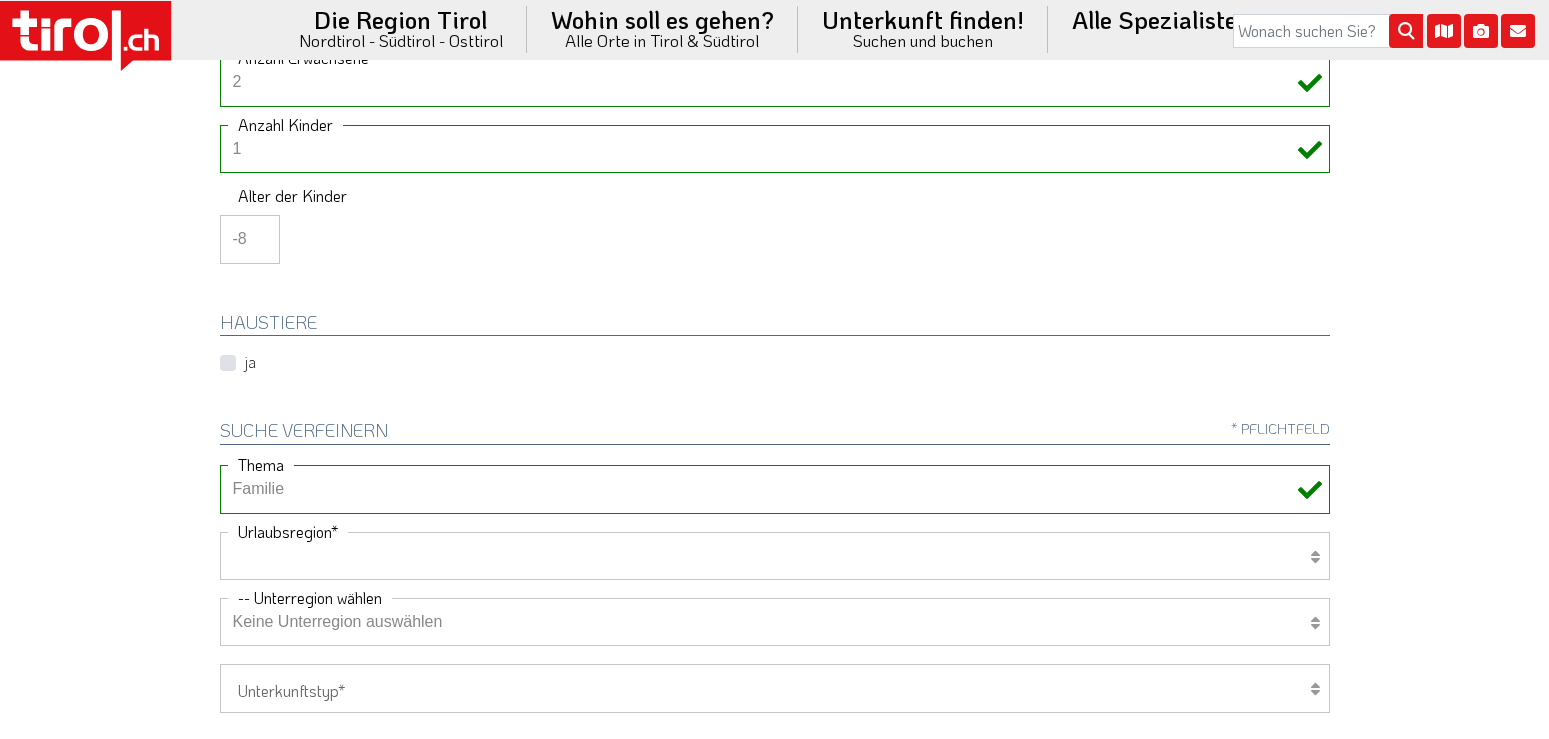 click on "Tirol/Nordtirol Osttirol Südtirol Tirols Nachbarn" at bounding box center [775, 556] 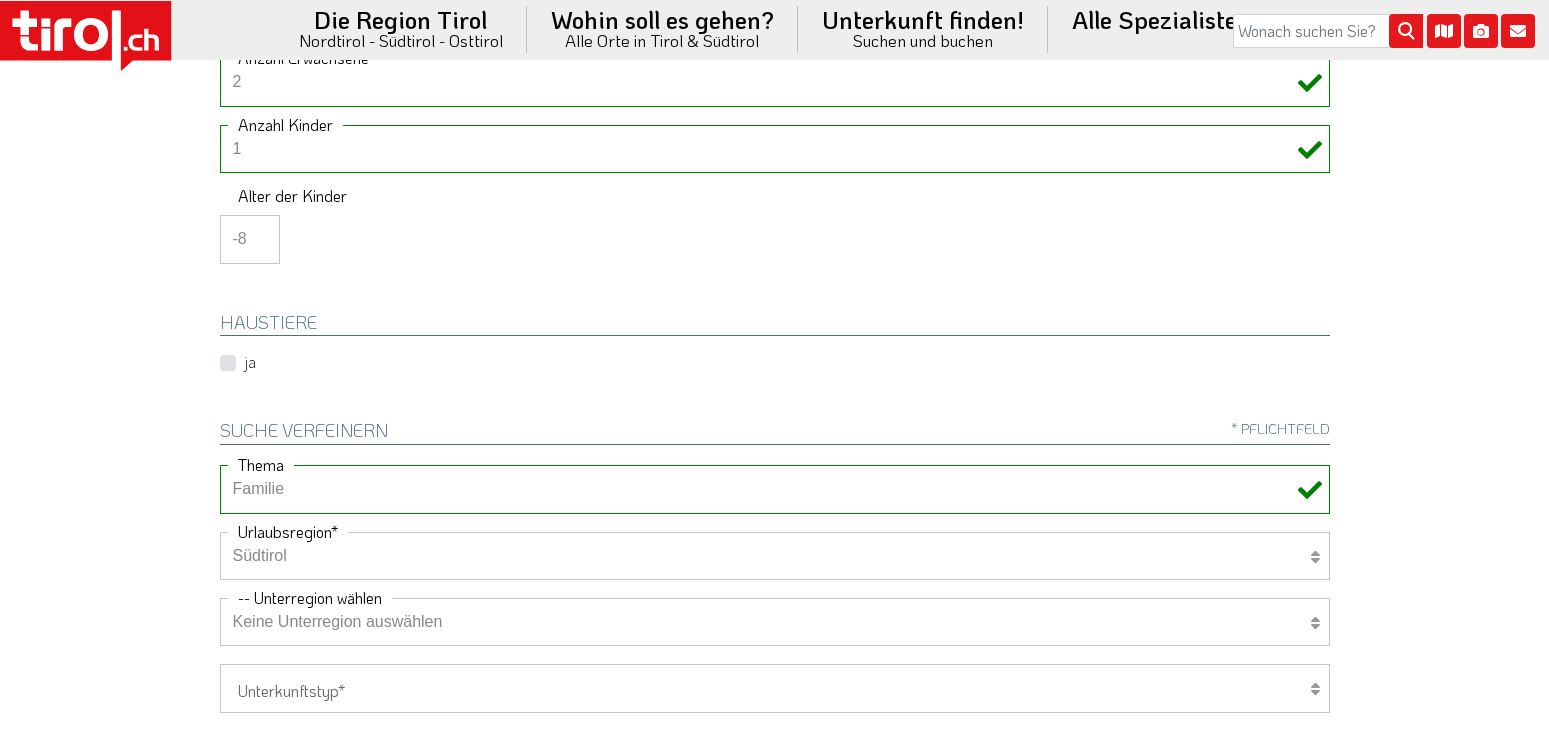 click on "Südtirol" at bounding box center [0, 0] 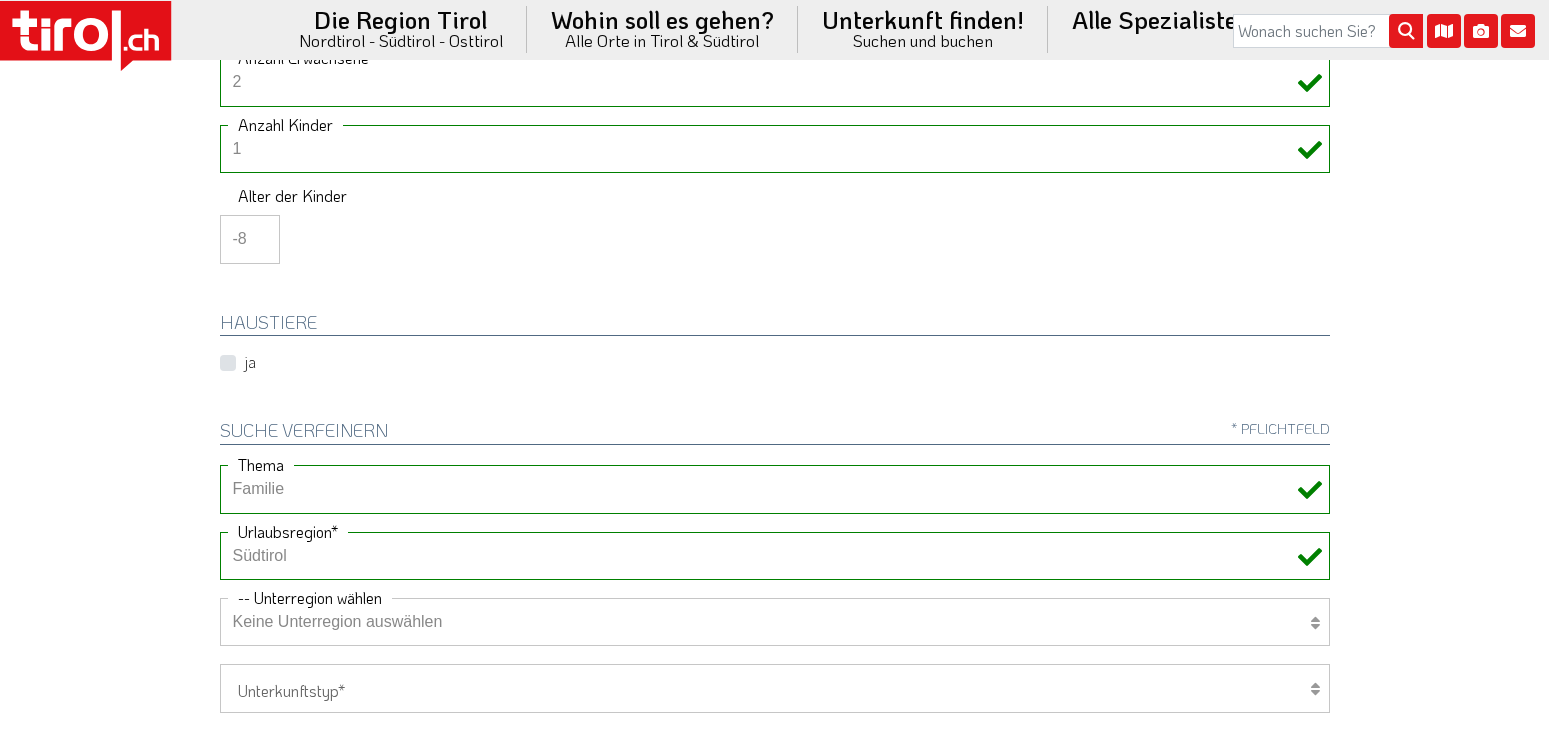 click at bounding box center [1315, 623] 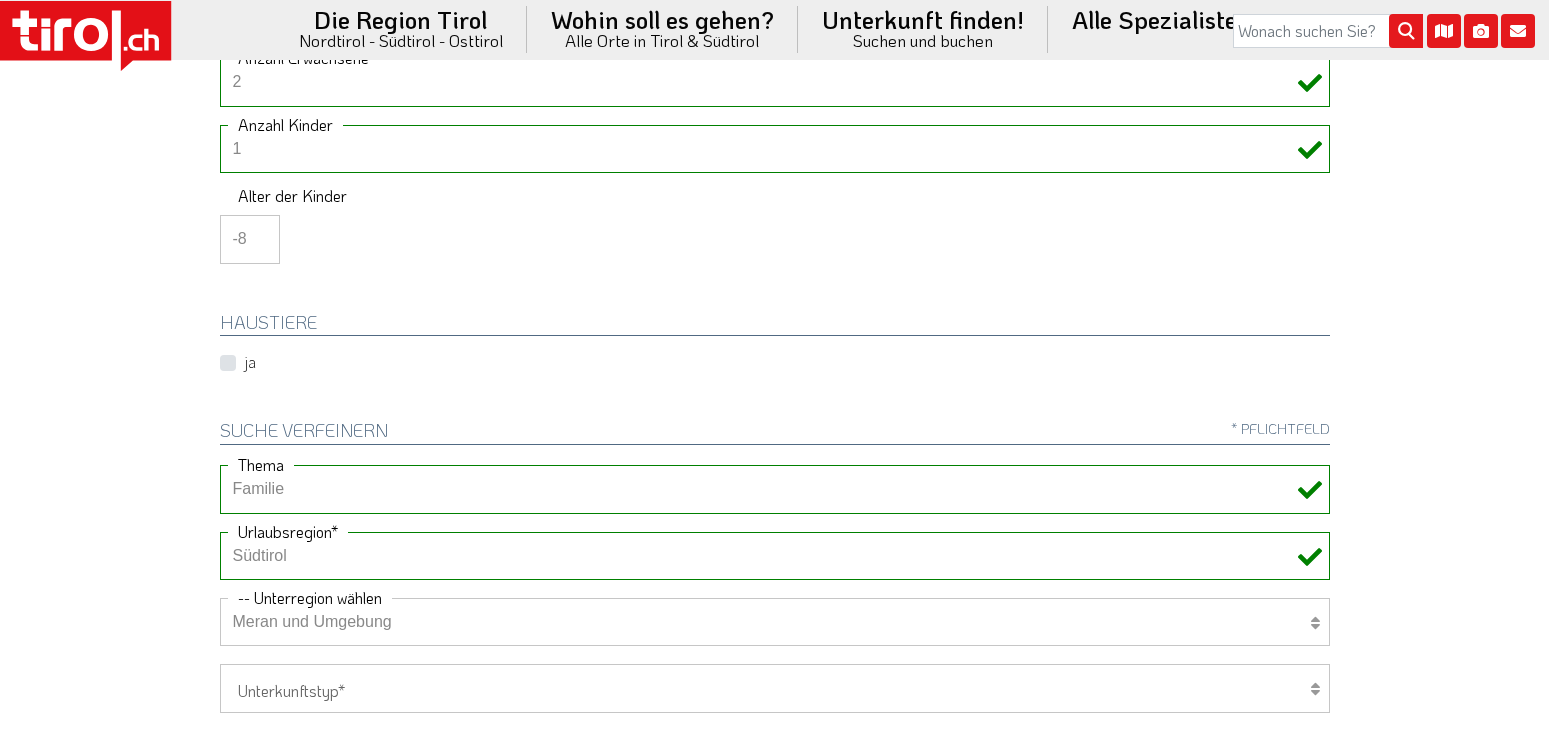 click on "Meran und Umgebung" at bounding box center [0, 0] 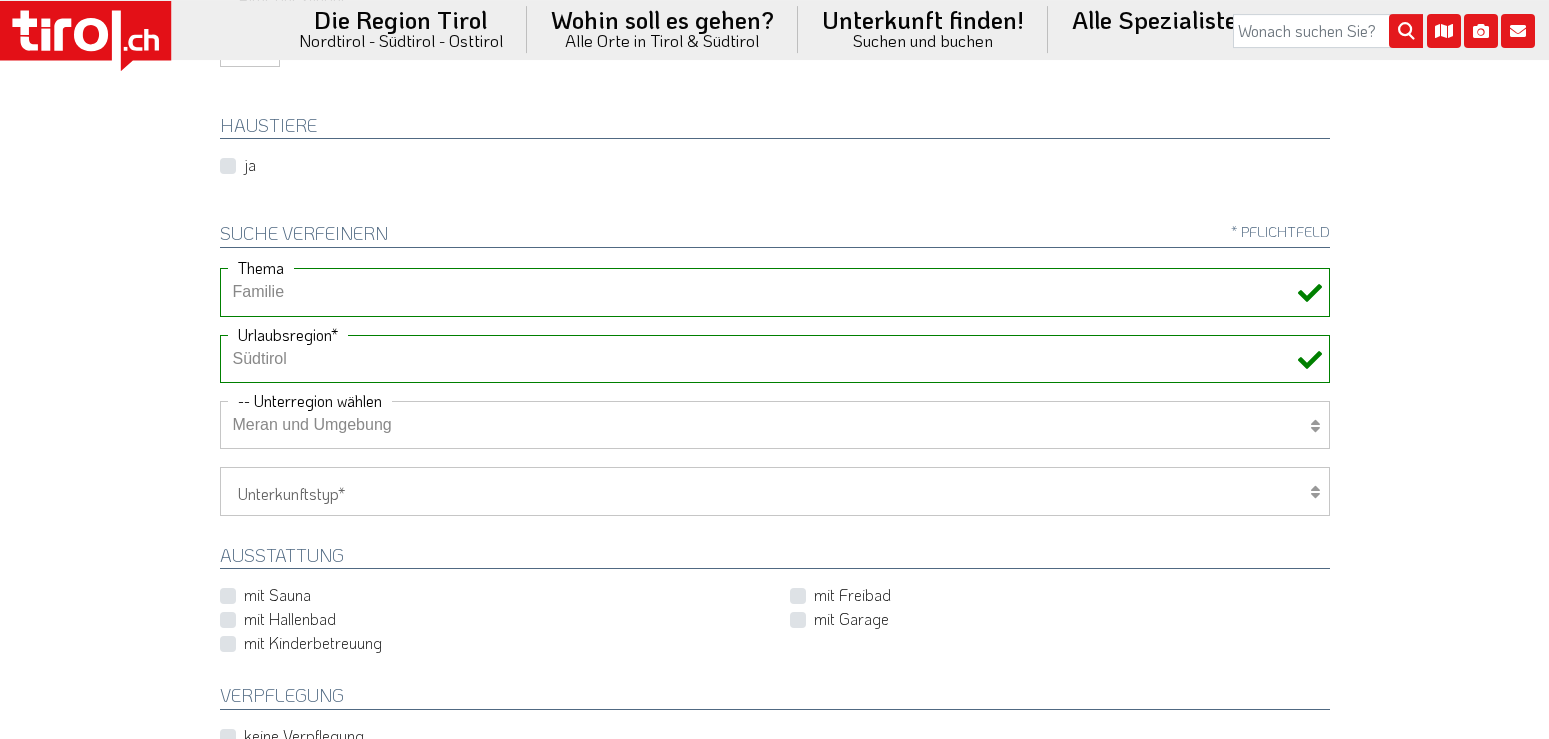 scroll, scrollTop: 612, scrollLeft: 0, axis: vertical 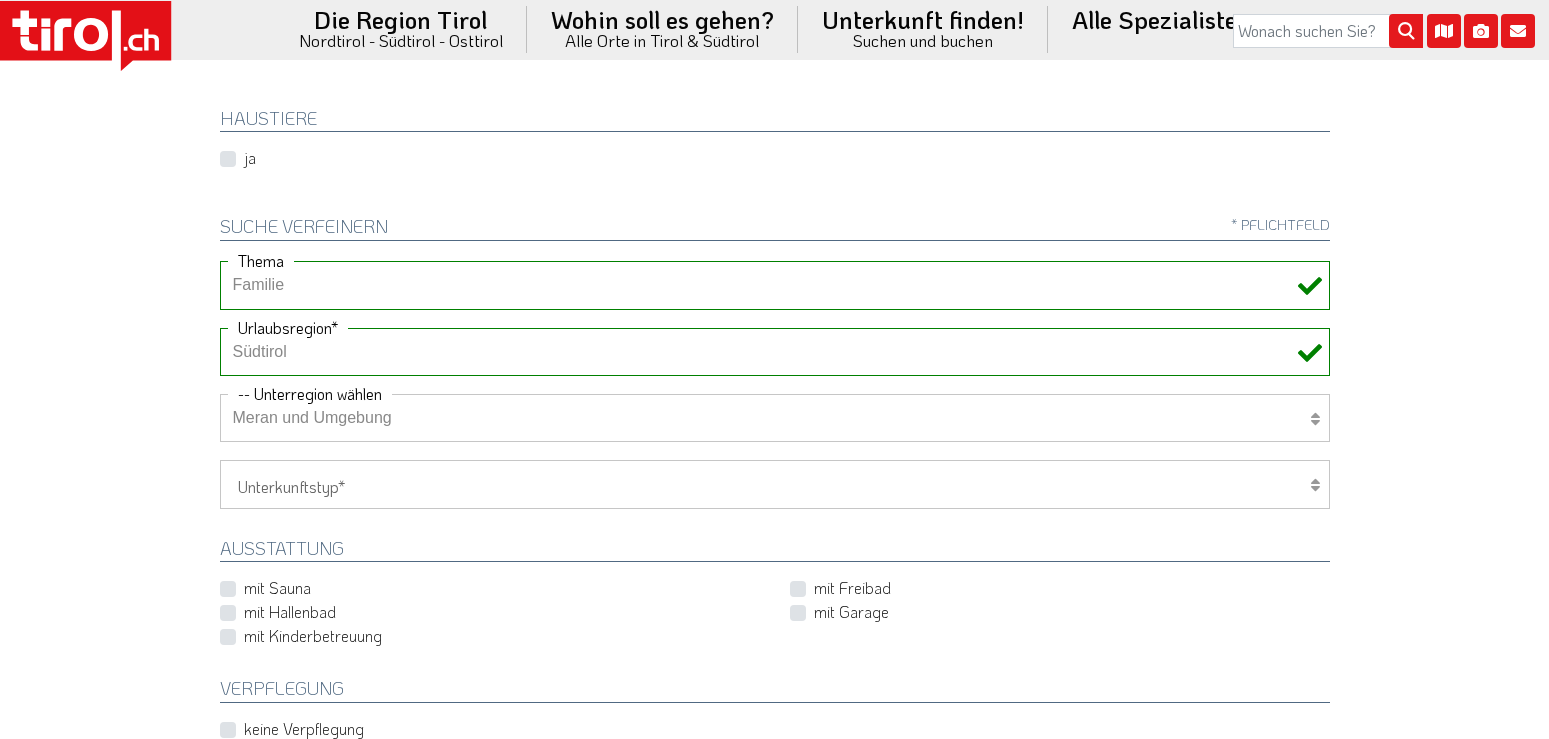 click on "Hotel 1-3 Sterne Hotel 4-5 Sterne Ferienwohnung Chalet/Ferienhaus Bauernhöfe" at bounding box center [775, 484] 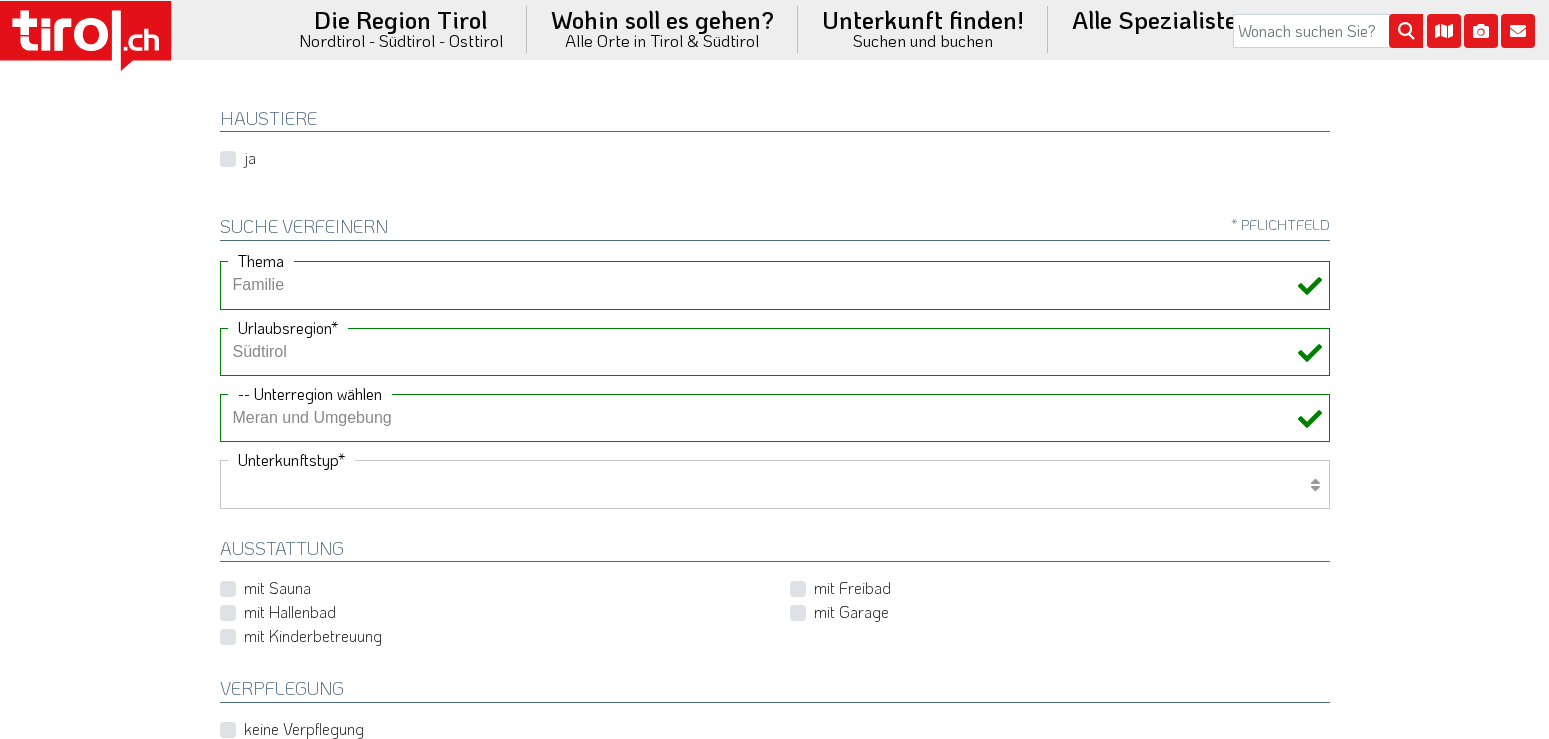 select on "1_4-5" 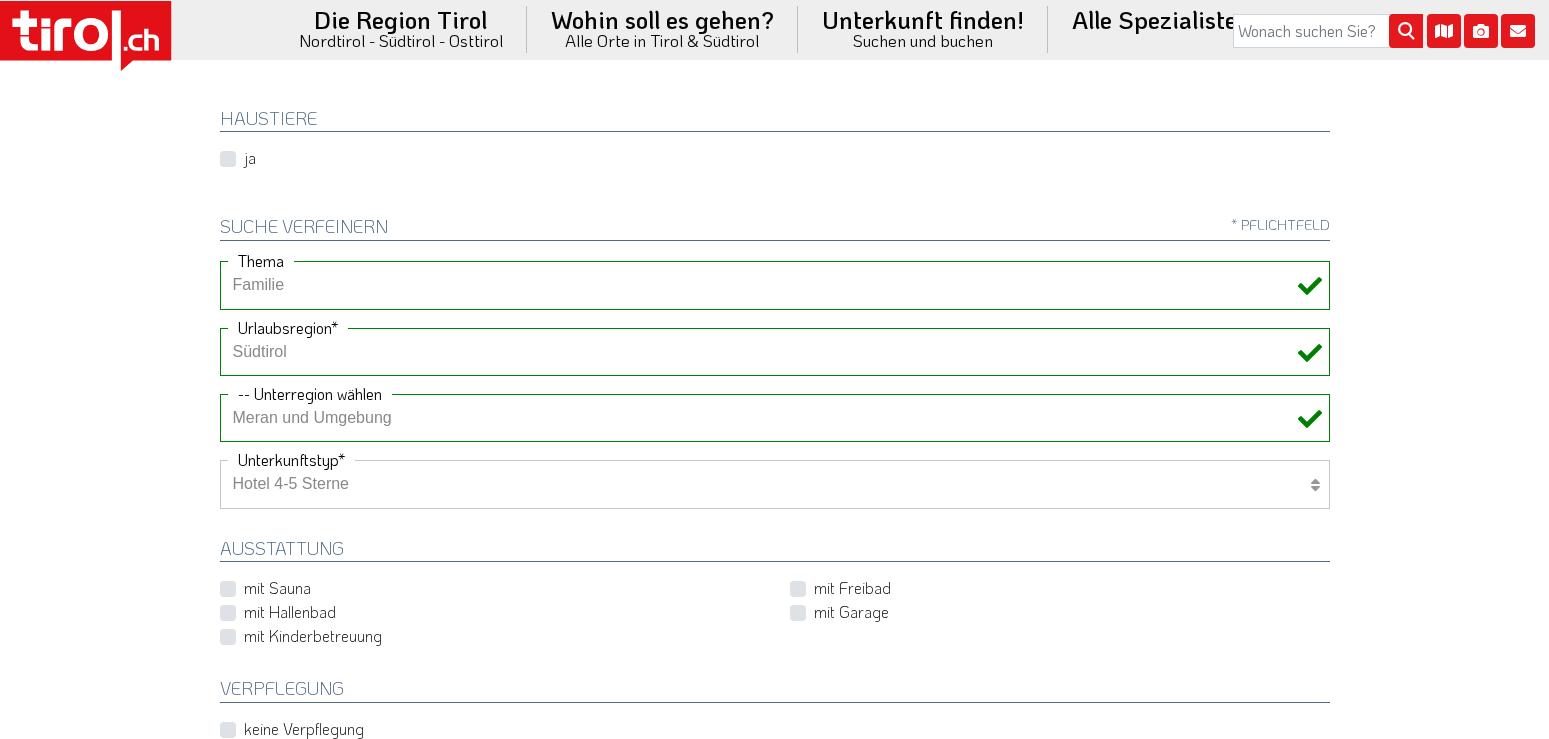 click on "Hotel 4-5 Sterne" at bounding box center [0, 0] 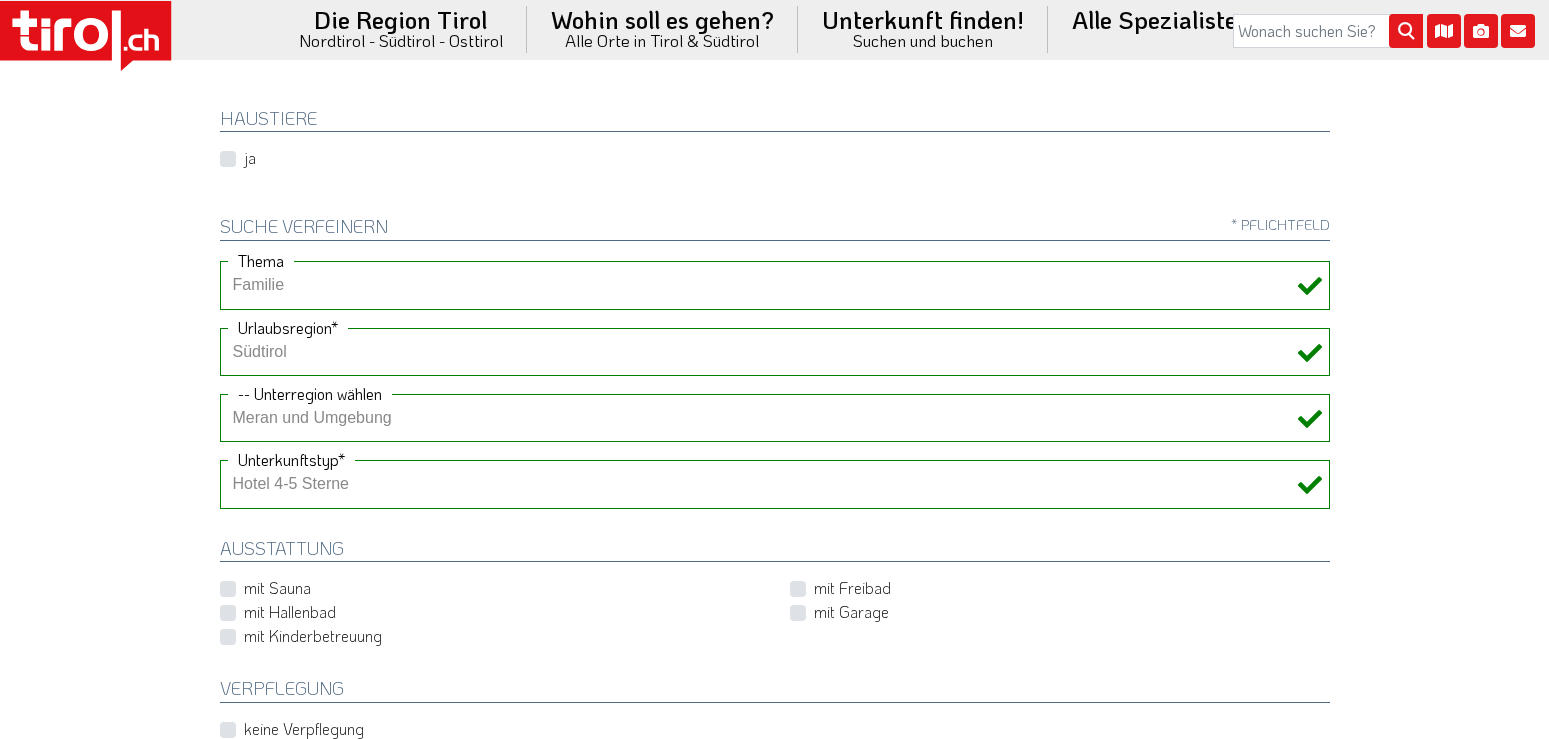 click on "mit Freibad" at bounding box center [852, 588] 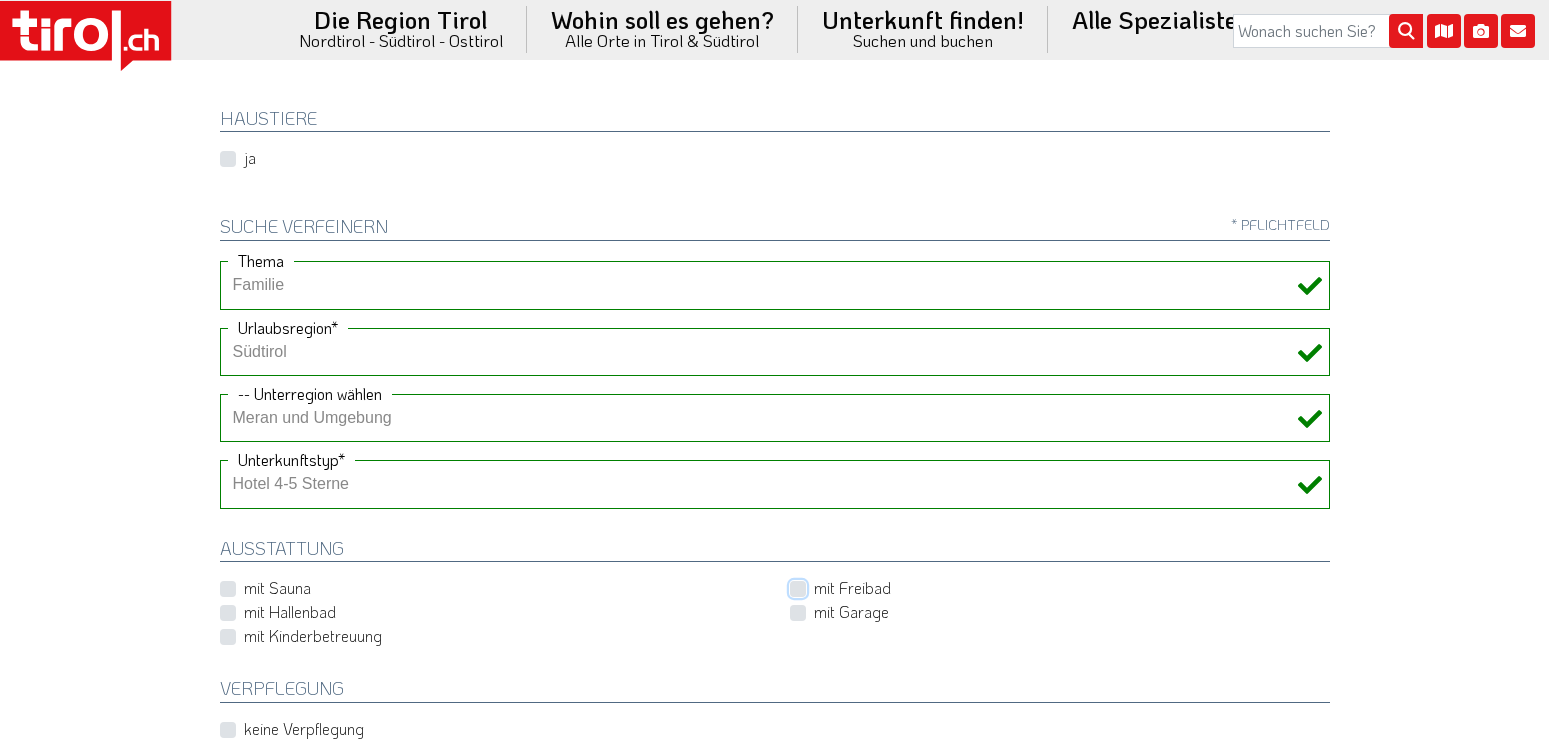 click on "mit Freibad" at bounding box center (1064, 588) 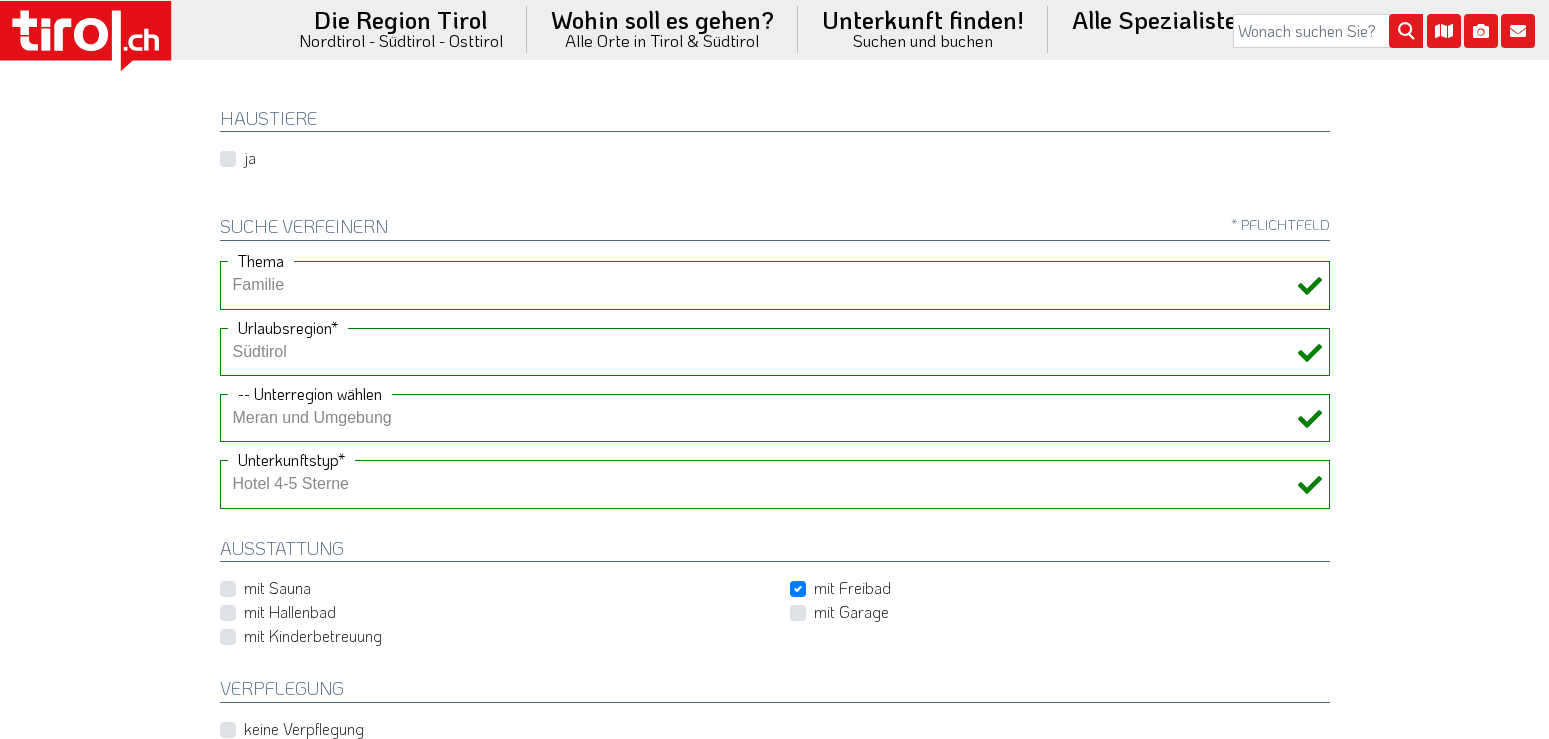 click on "mit Hallenbad" at bounding box center (490, 613) 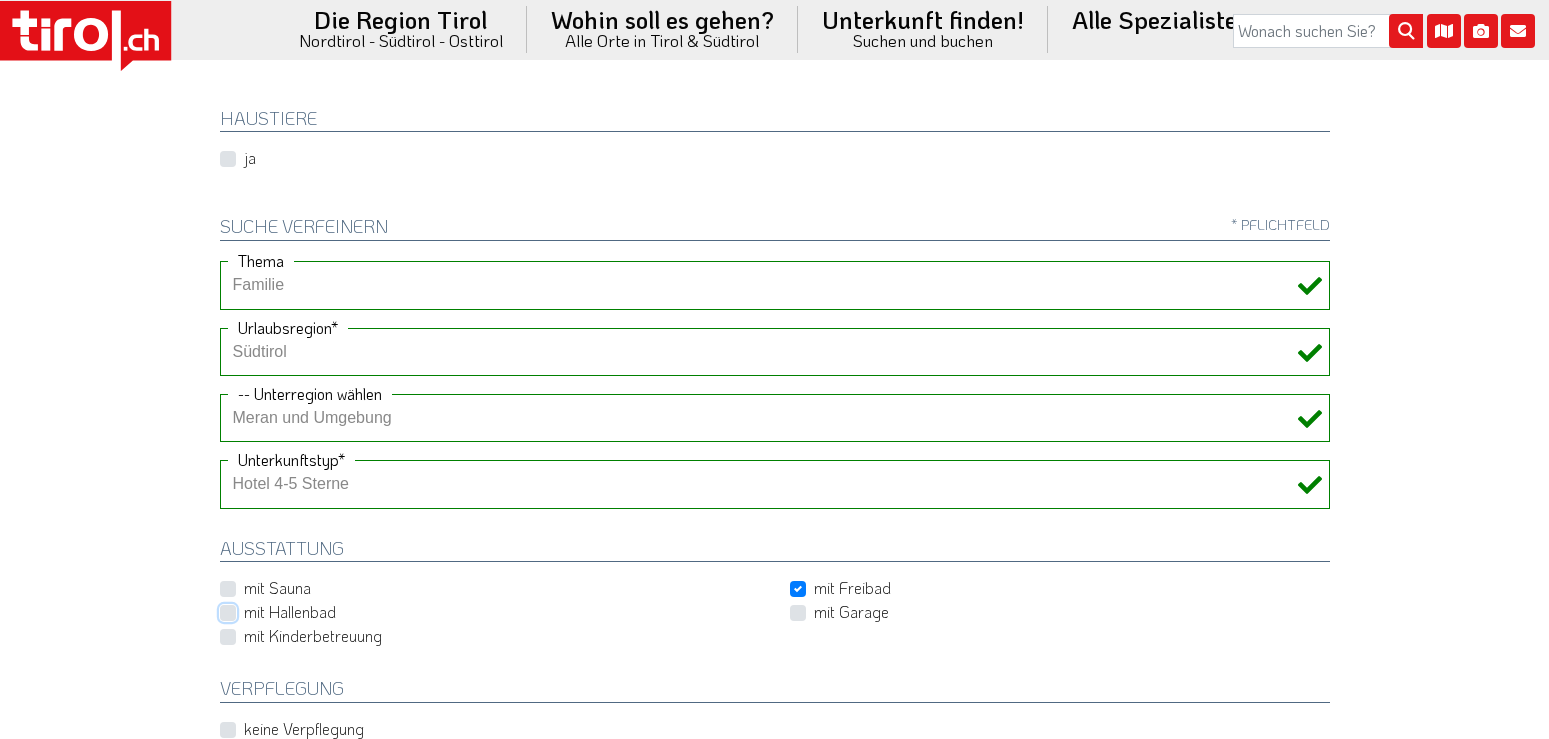 checkbox on "true" 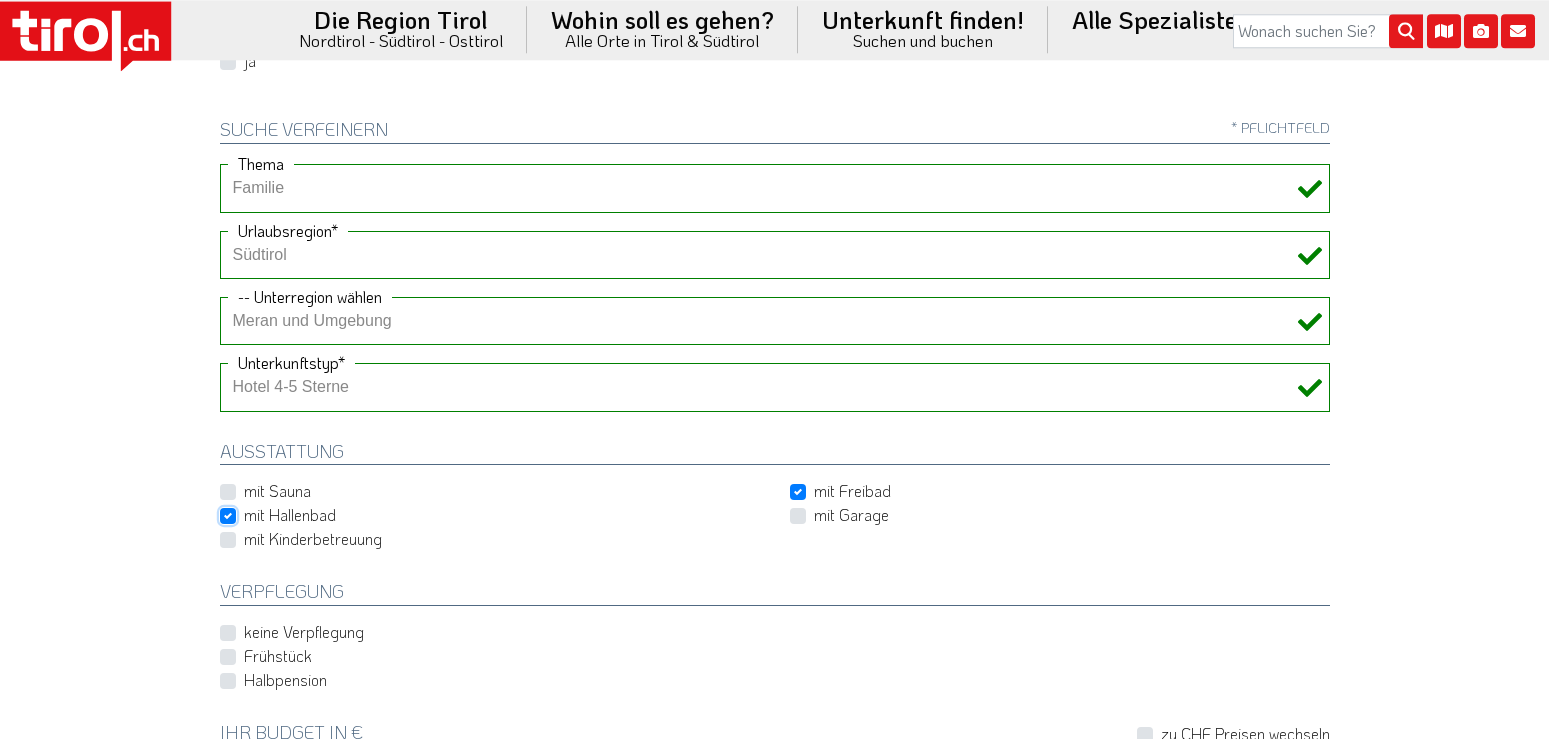 scroll, scrollTop: 816, scrollLeft: 0, axis: vertical 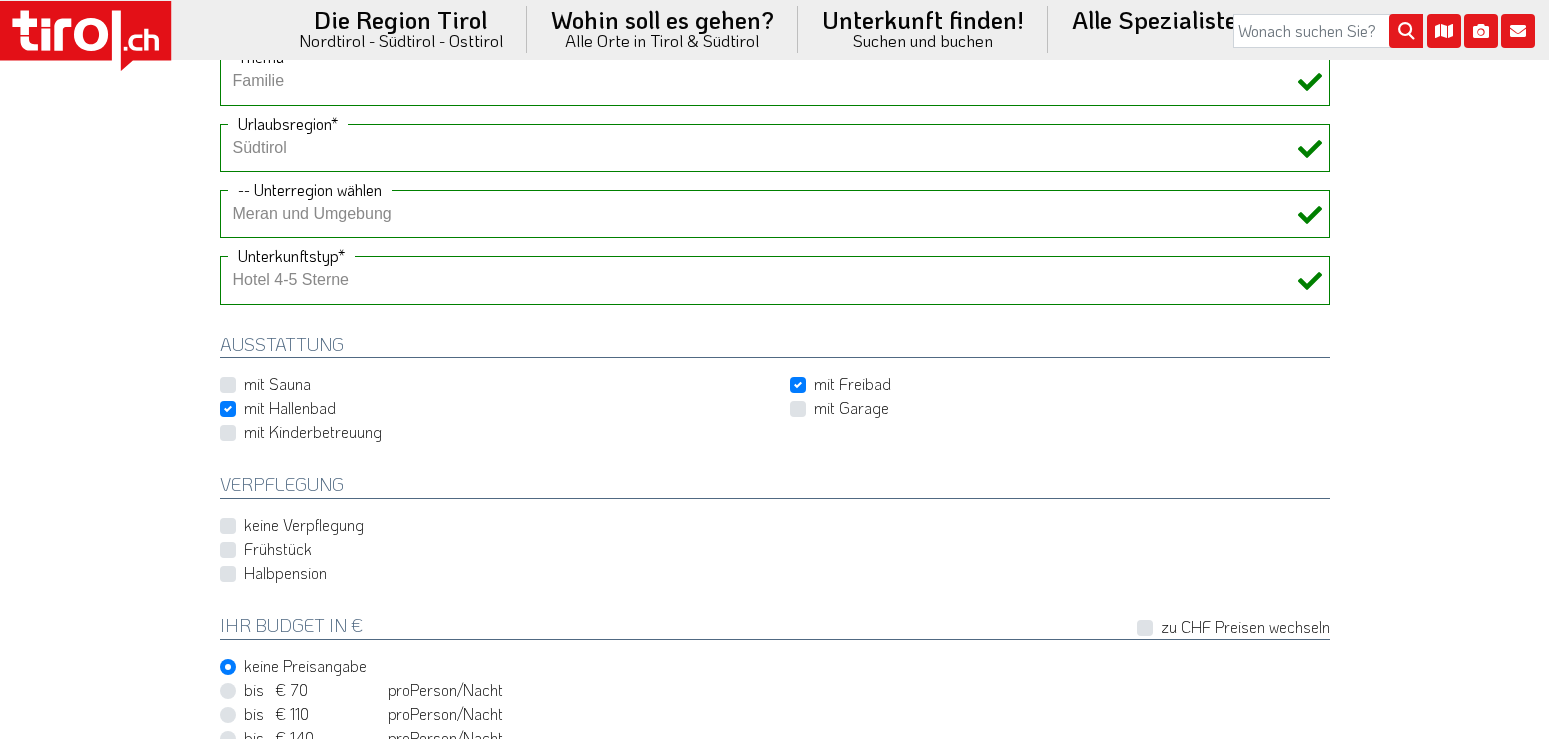 click on "Halbpension" at bounding box center (285, 573) 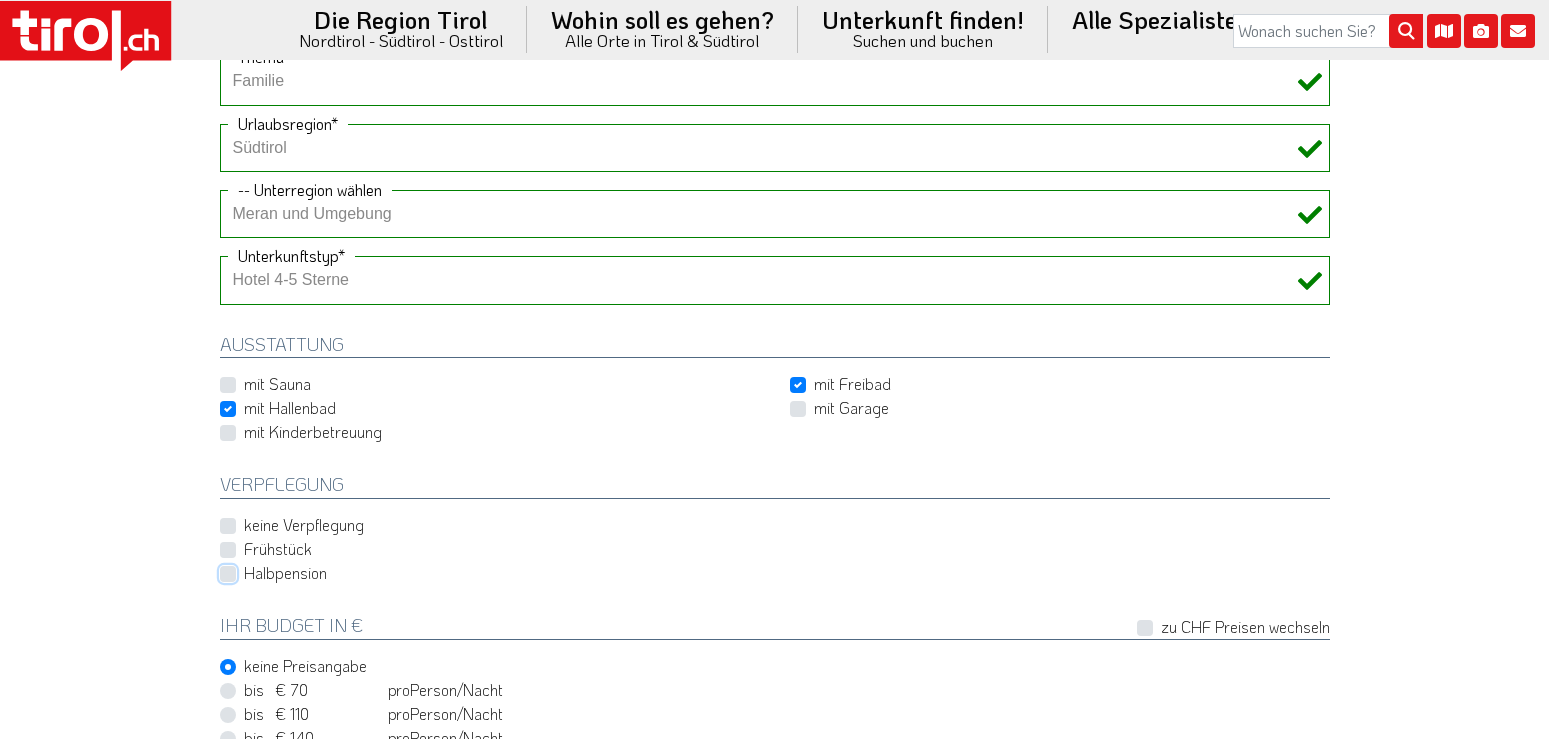 click on "Halbpension" at bounding box center (779, 573) 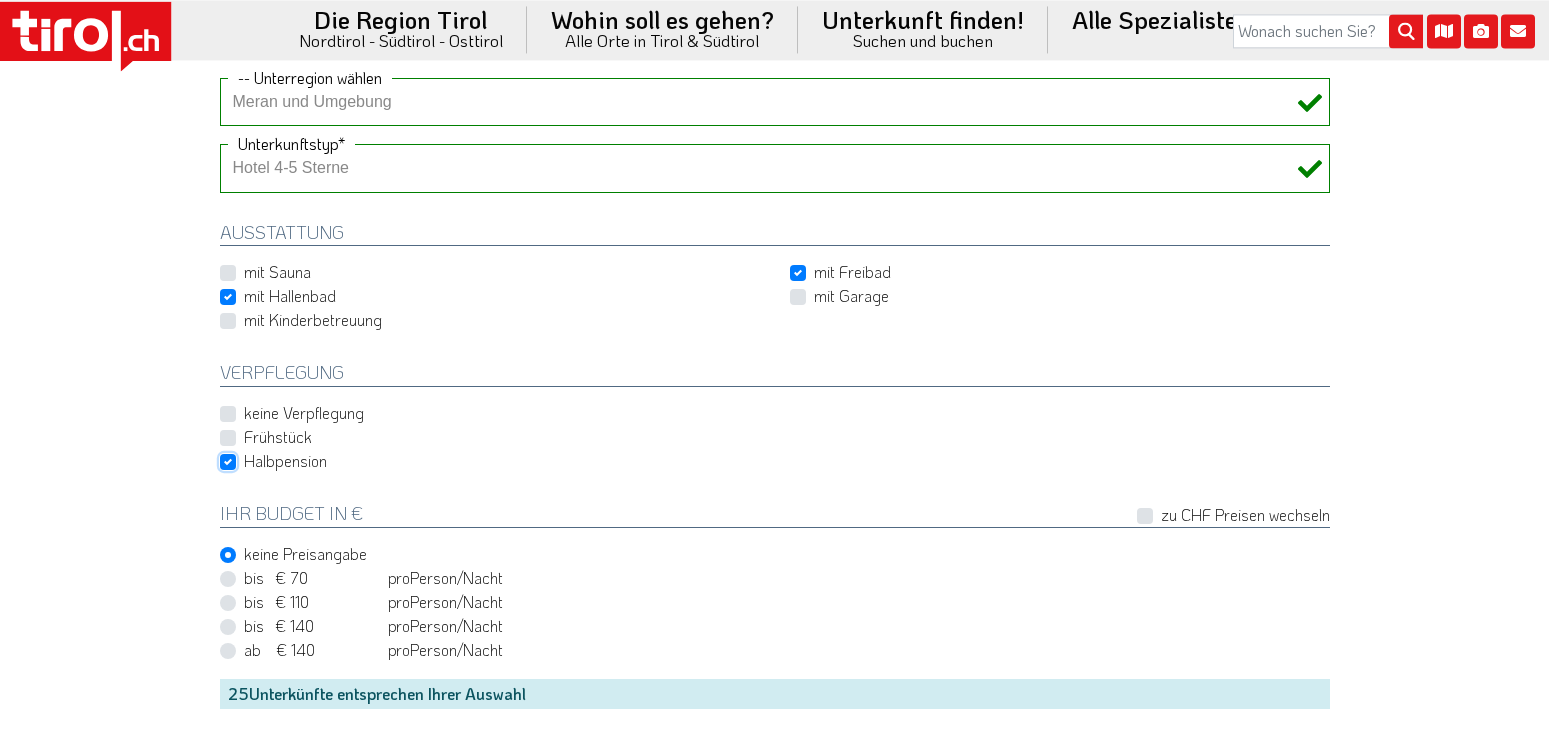 scroll, scrollTop: 1020, scrollLeft: 0, axis: vertical 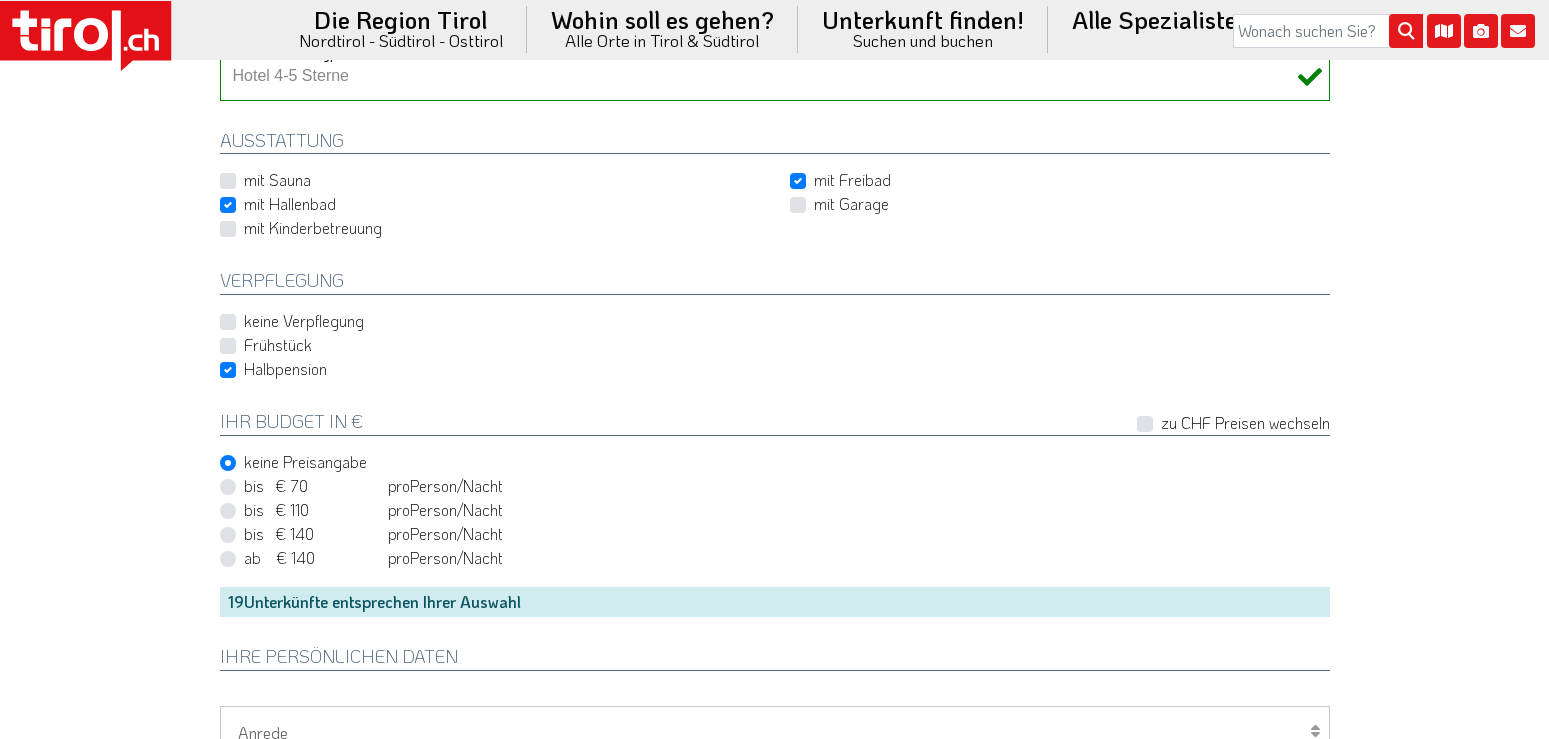 click on "bis   € 140   bis  CHF 131  pro  Person Einheit /Nacht" at bounding box center [373, 534] 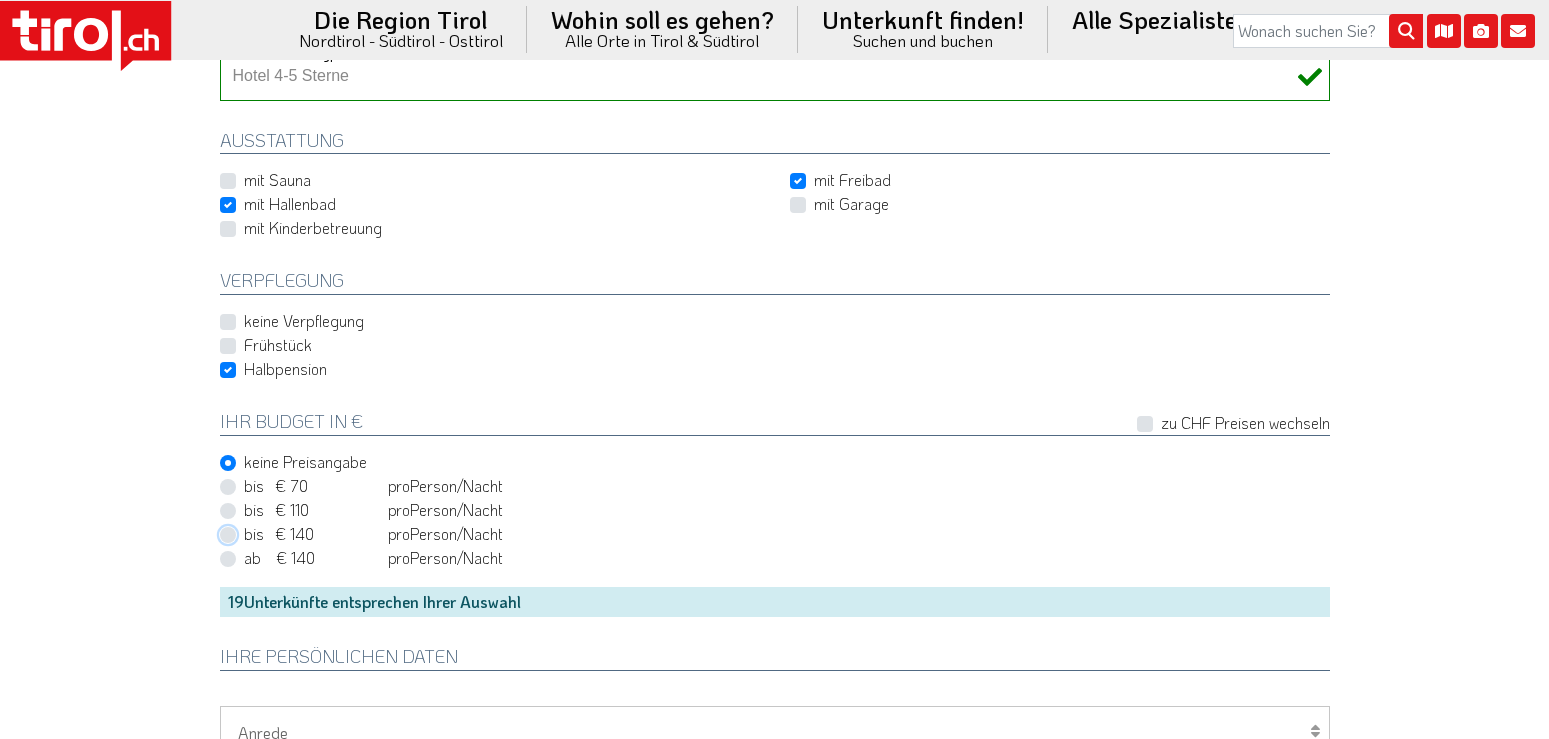 click on "bis   € 140   bis  CHF 131  pro  Person Einheit /Nacht" at bounding box center (779, 534) 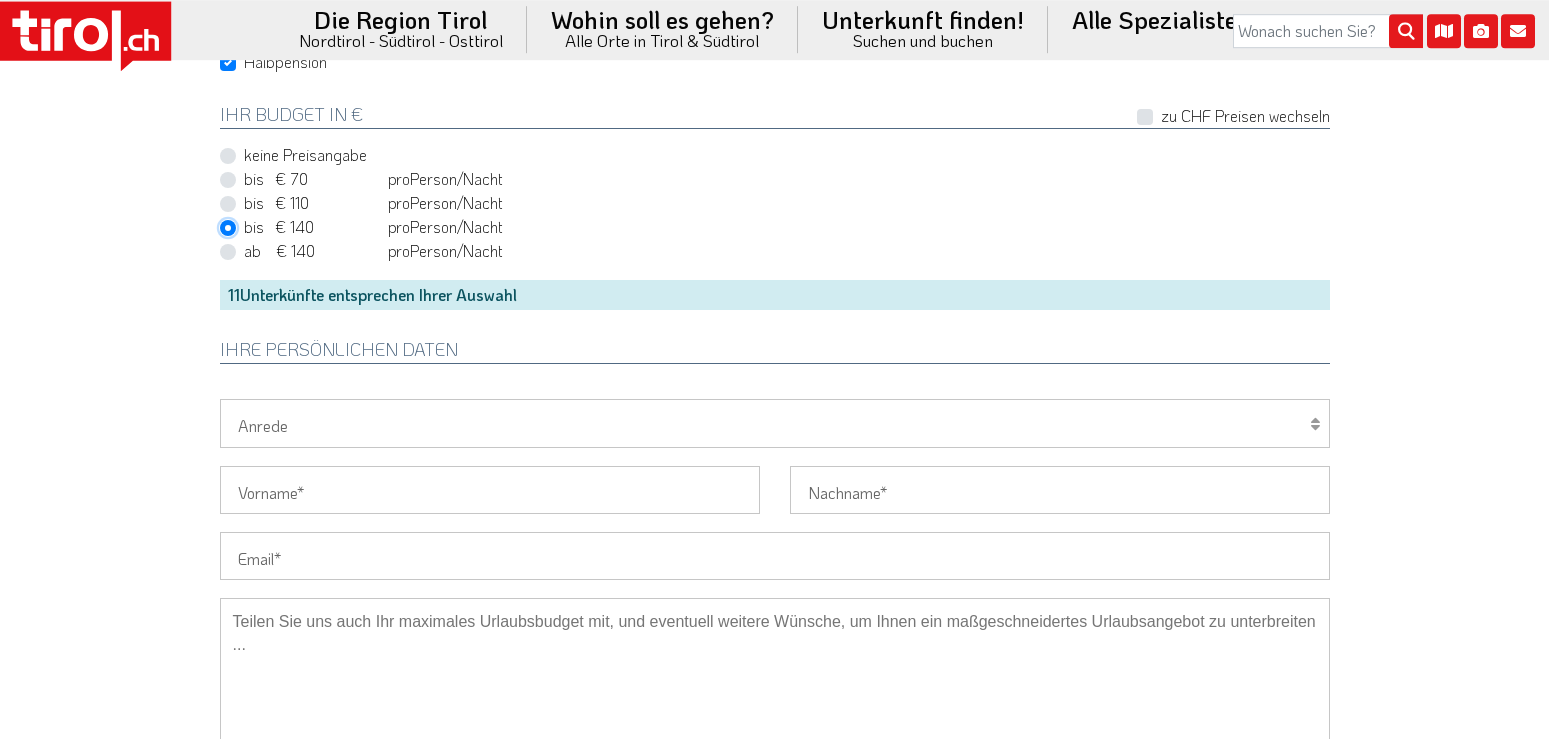 scroll, scrollTop: 1326, scrollLeft: 0, axis: vertical 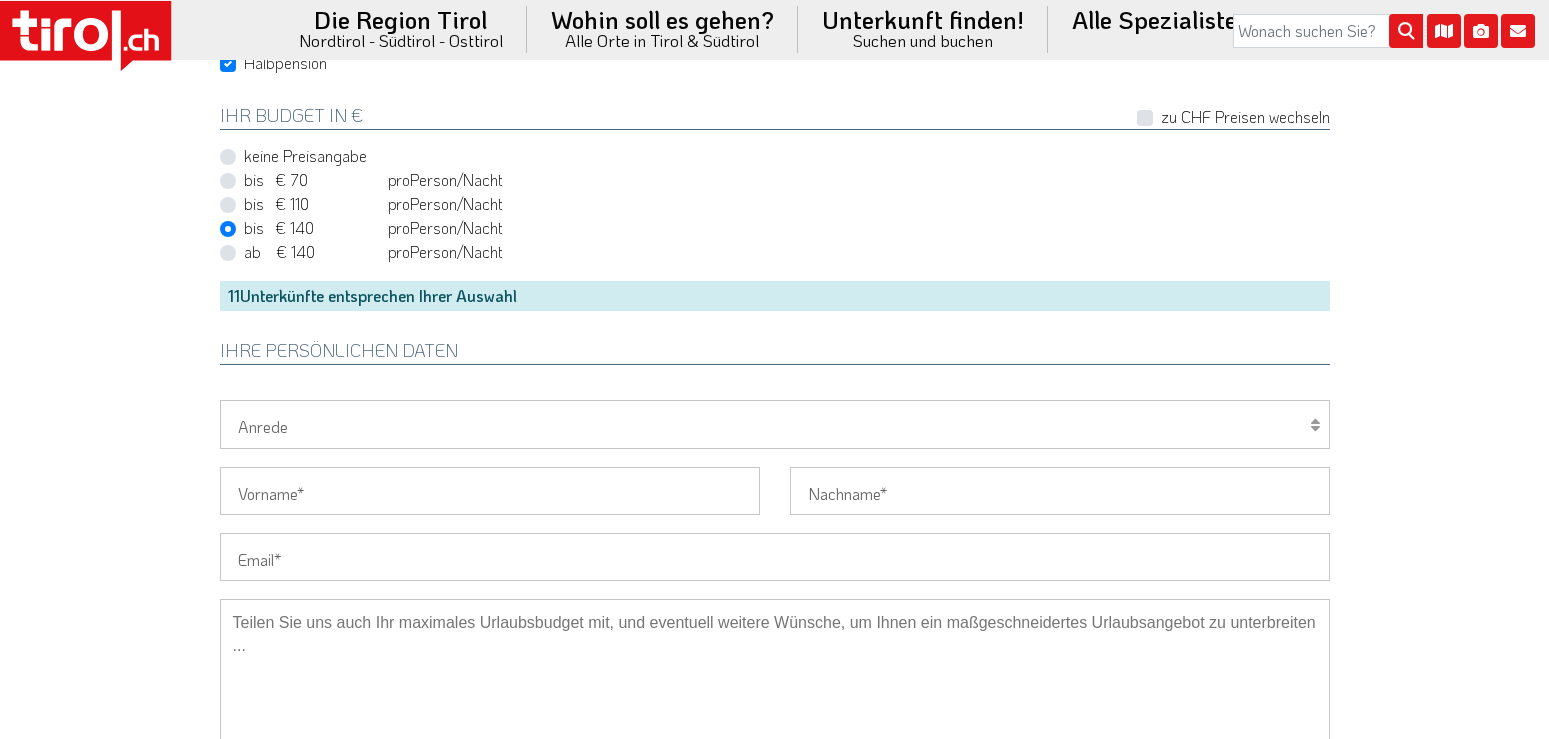 click on "Herr Frau Familie" at bounding box center (775, 424) 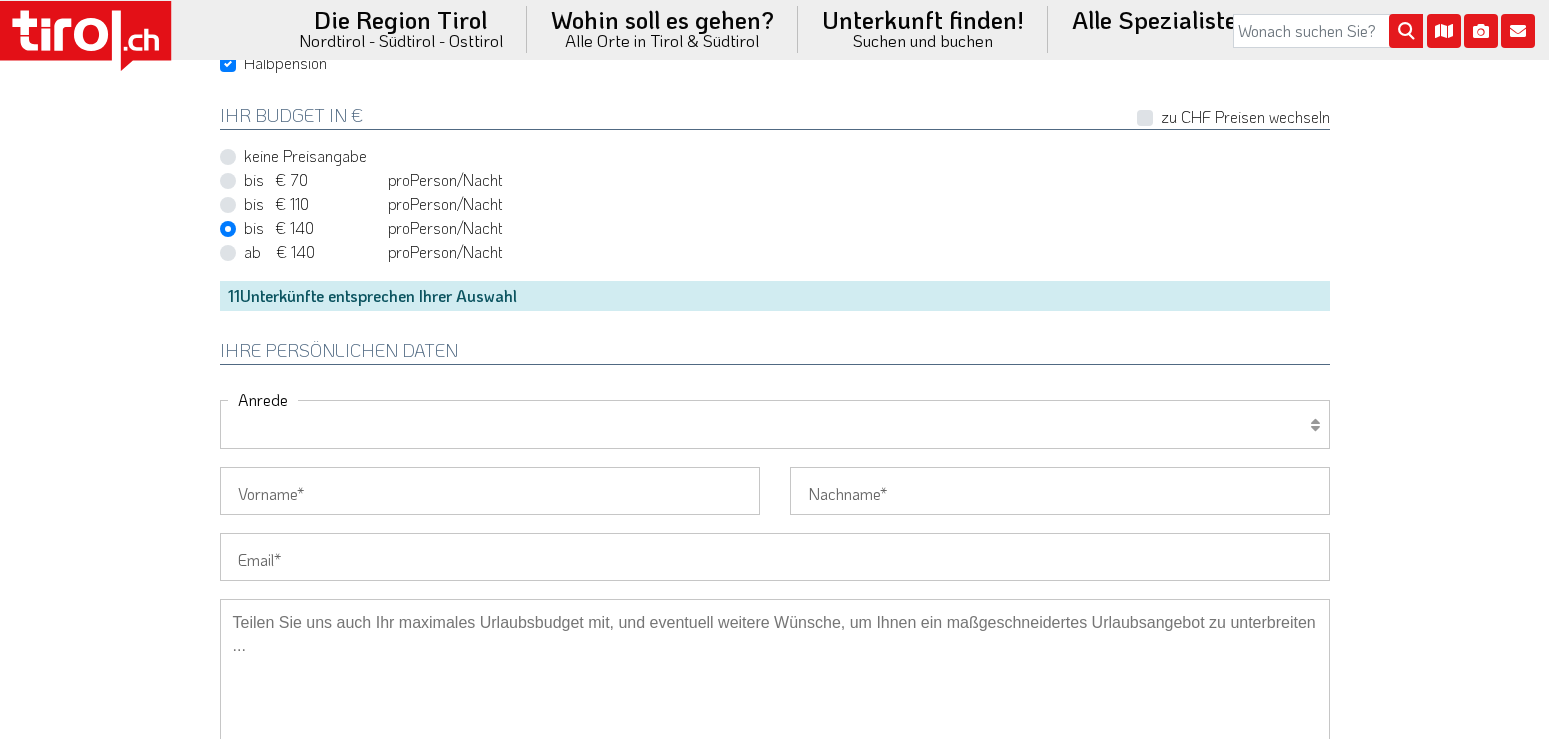 select on "Frau" 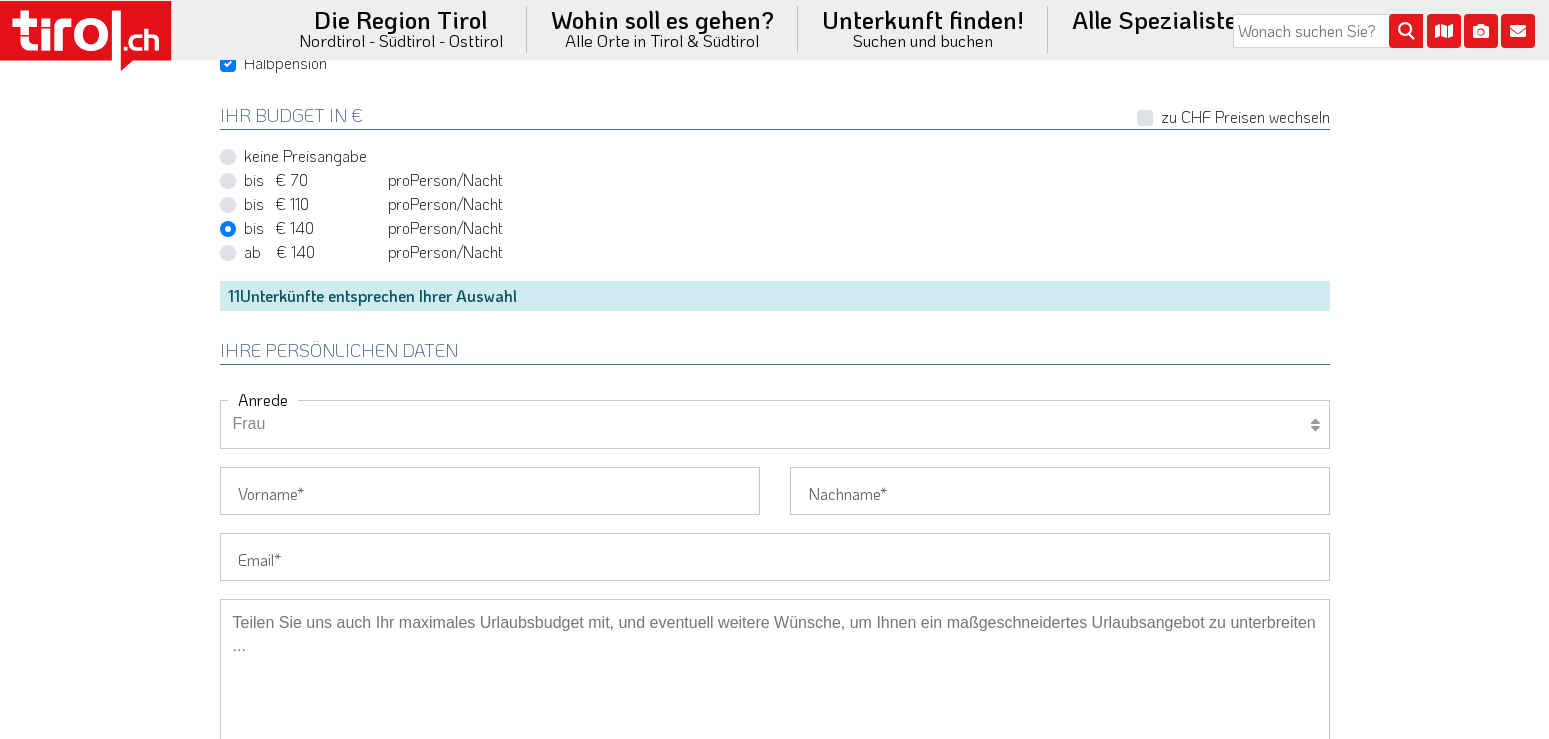 click on "Frau" at bounding box center (0, 0) 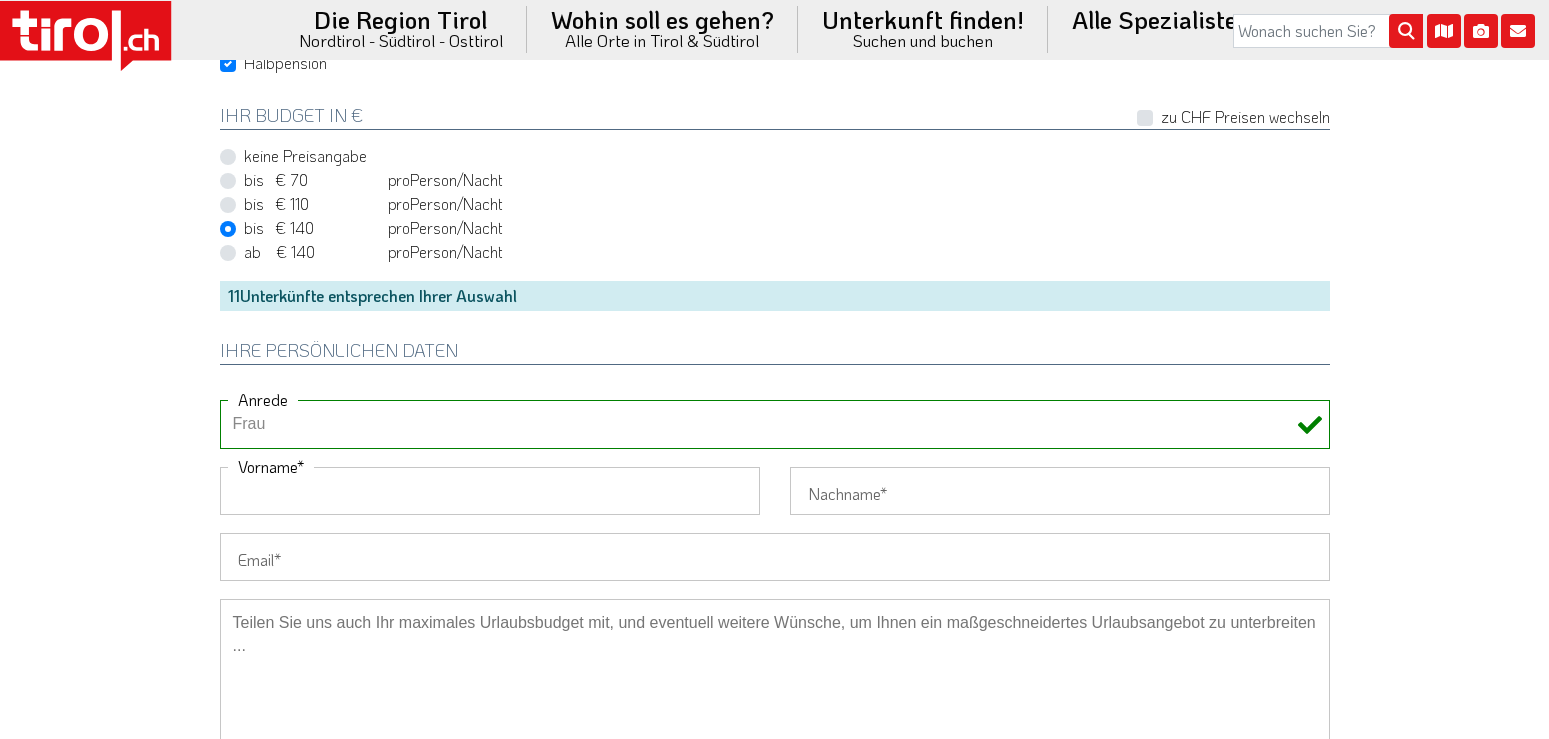 click on "Vorname" at bounding box center [490, 491] 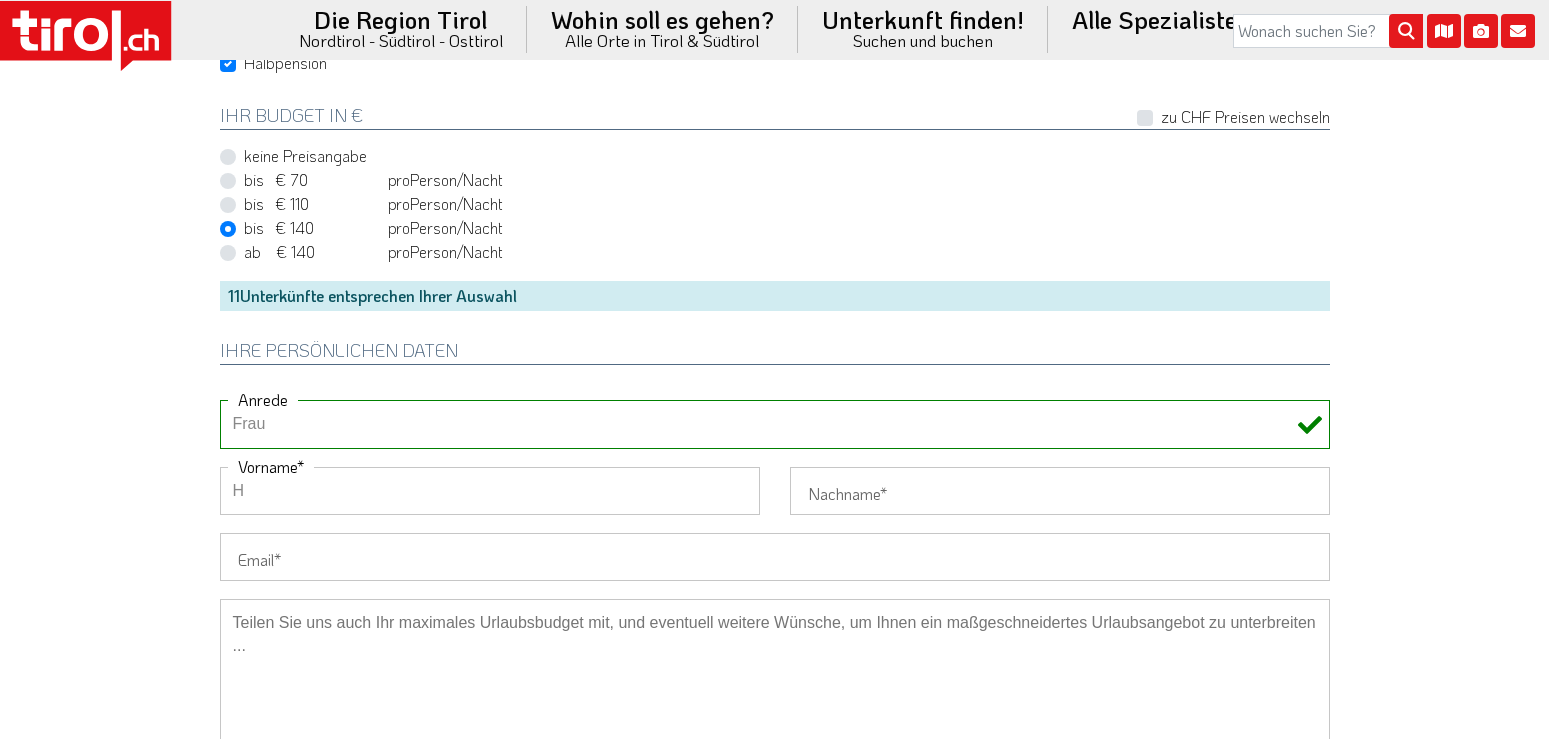 type on "[FIRST]" 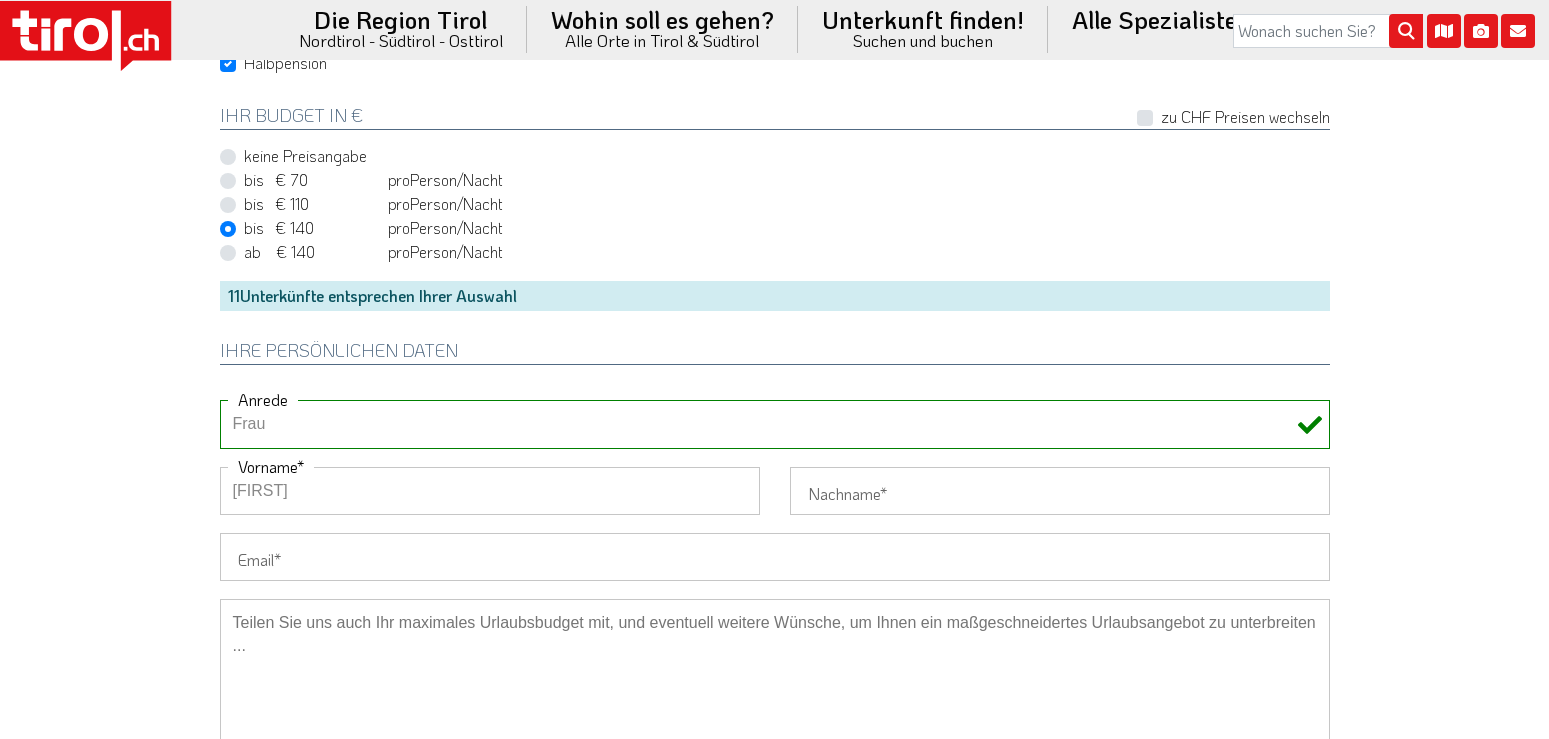 type on "[LAST]" 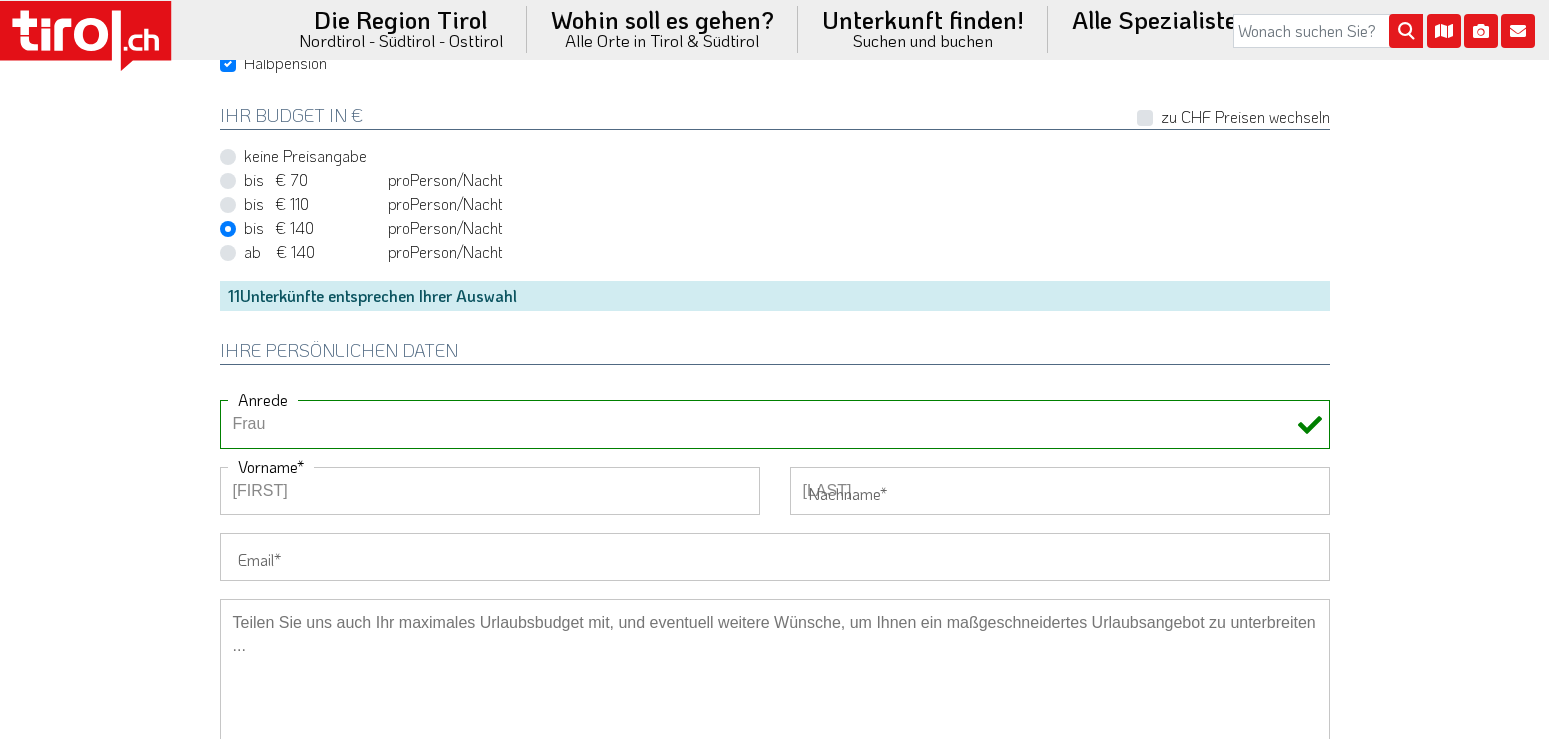 type on "[EMAIL]" 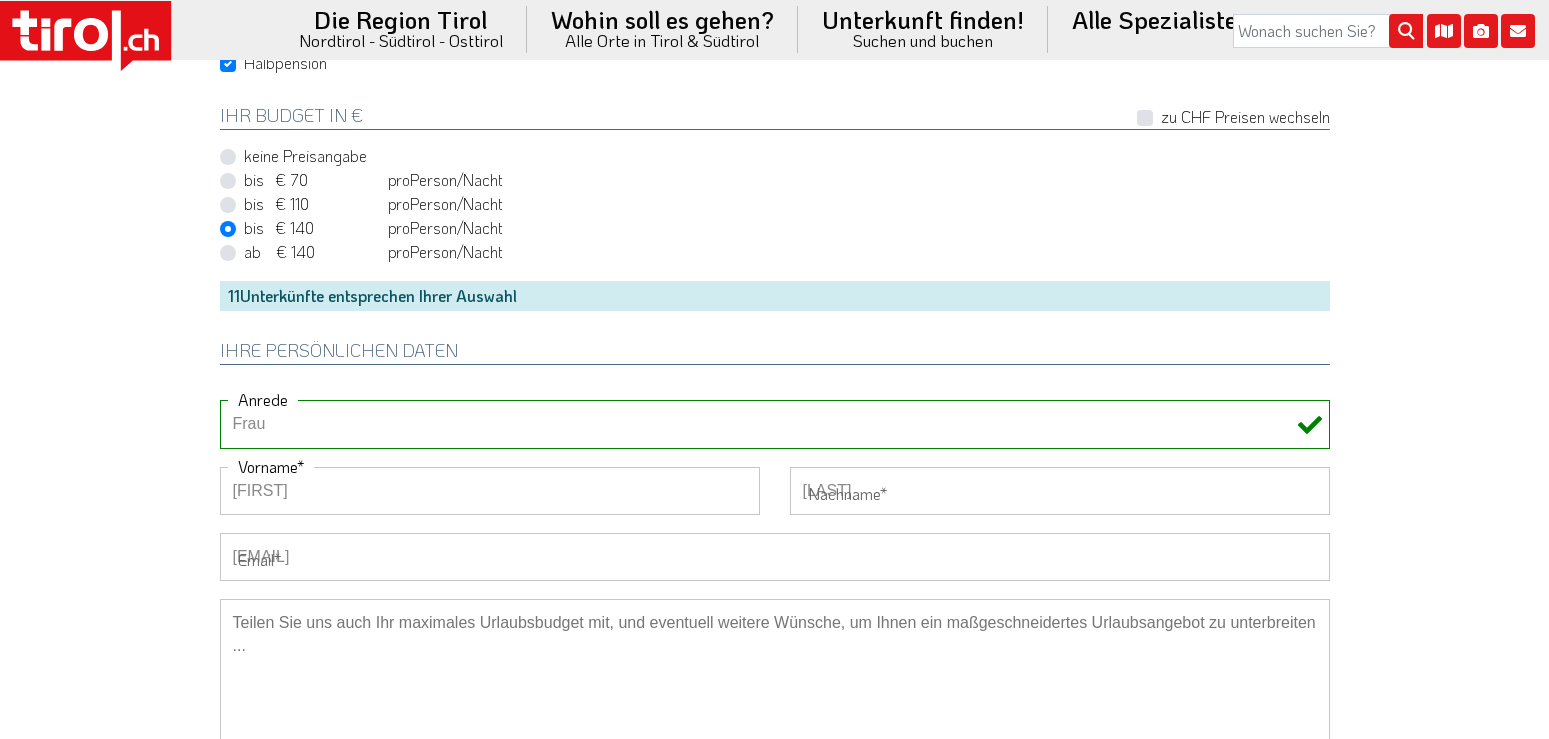 type on "[PHONE]" 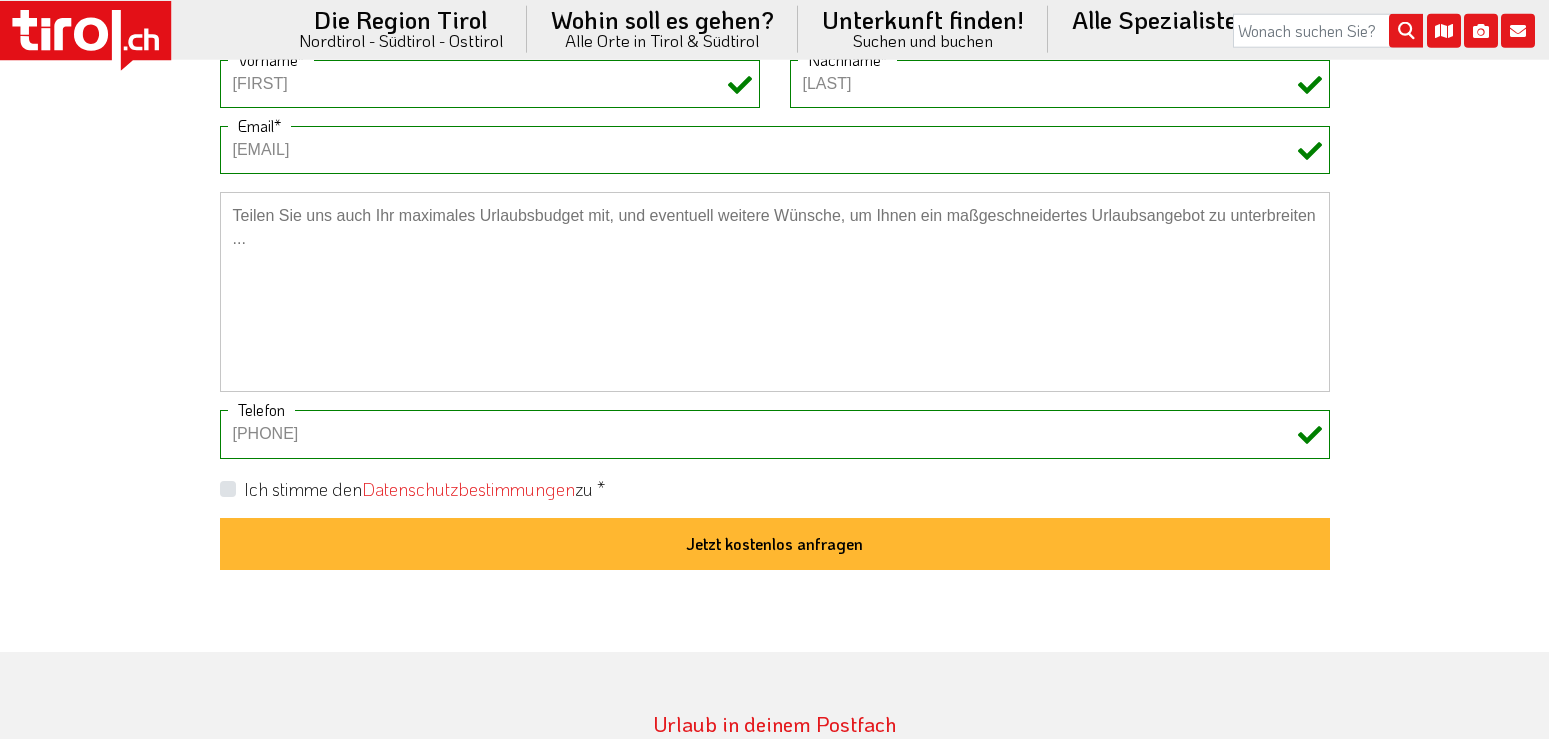 scroll, scrollTop: 1734, scrollLeft: 0, axis: vertical 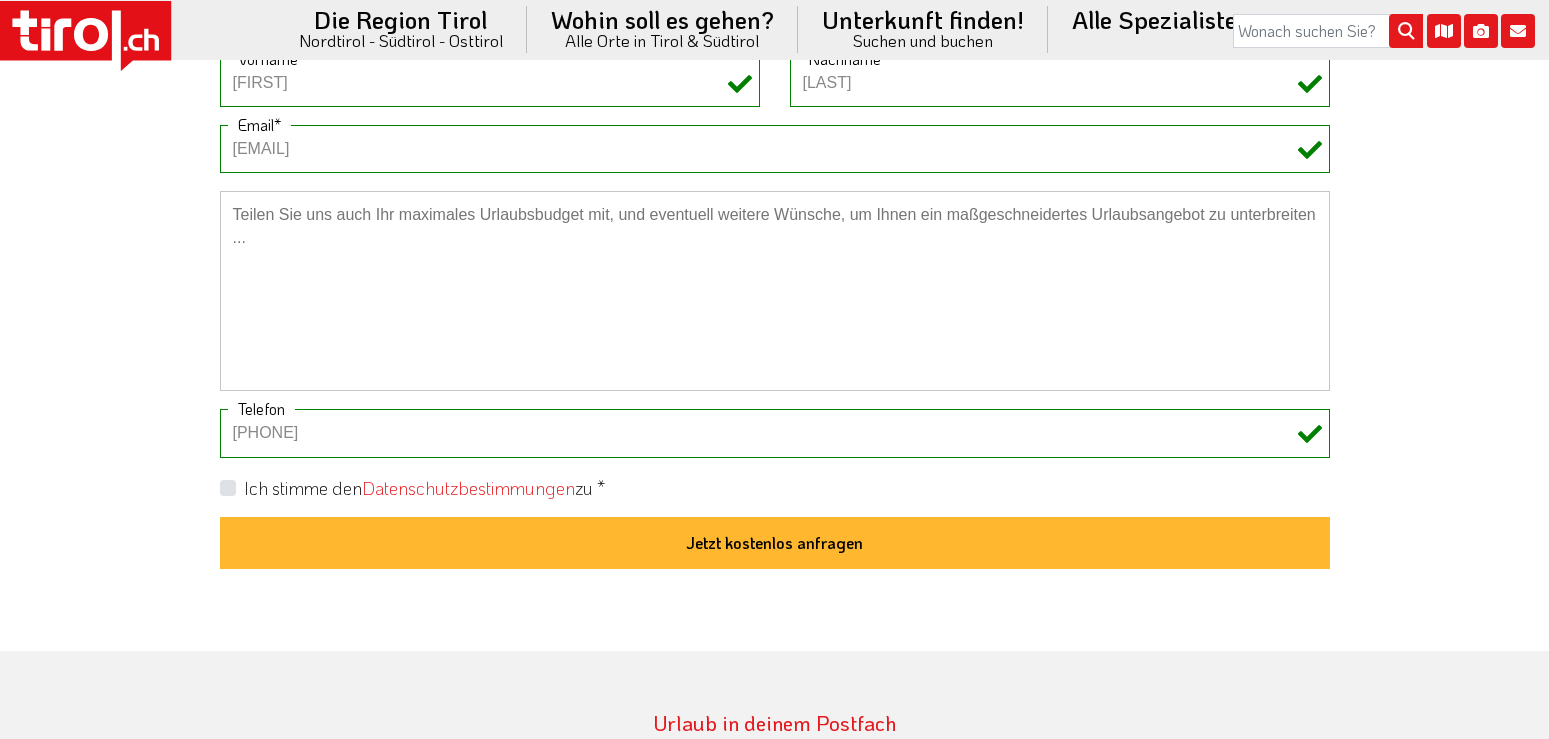 click on "Ich stimme den  Datenschutzbestimmungen  zu *" at bounding box center (424, 488) 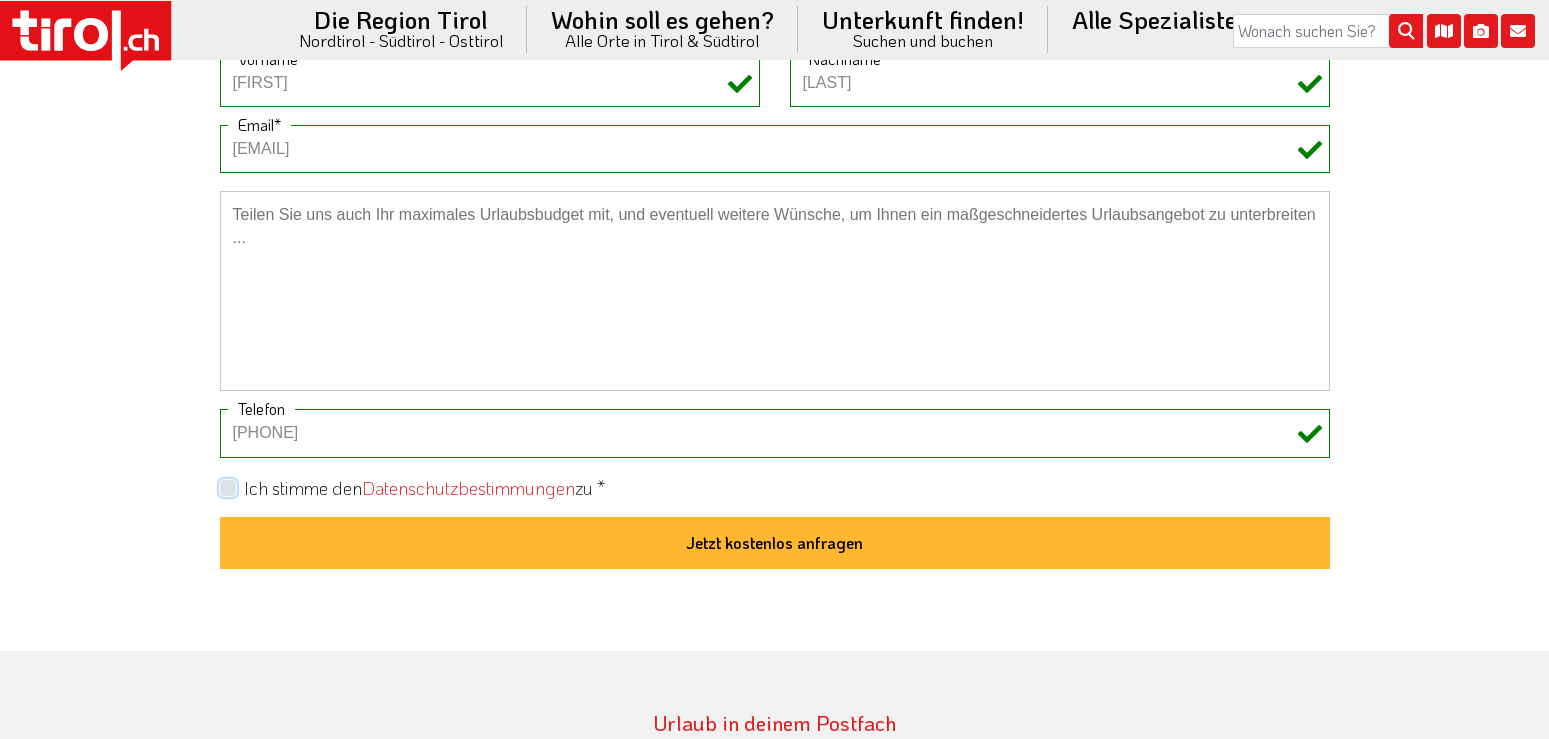 click on "Ich stimme den  Datenschutzbestimmungen  zu *" at bounding box center (779, 487) 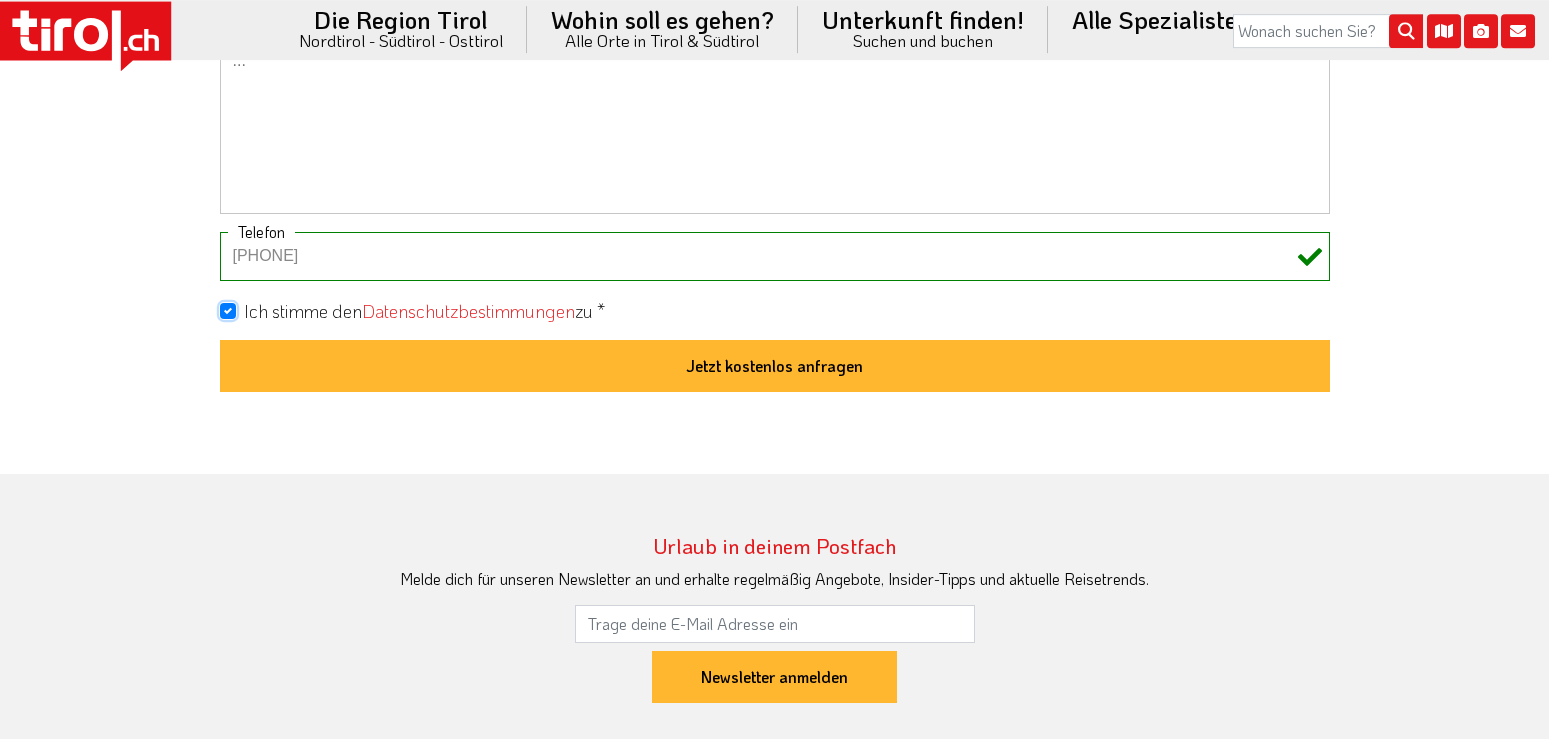 scroll, scrollTop: 2142, scrollLeft: 0, axis: vertical 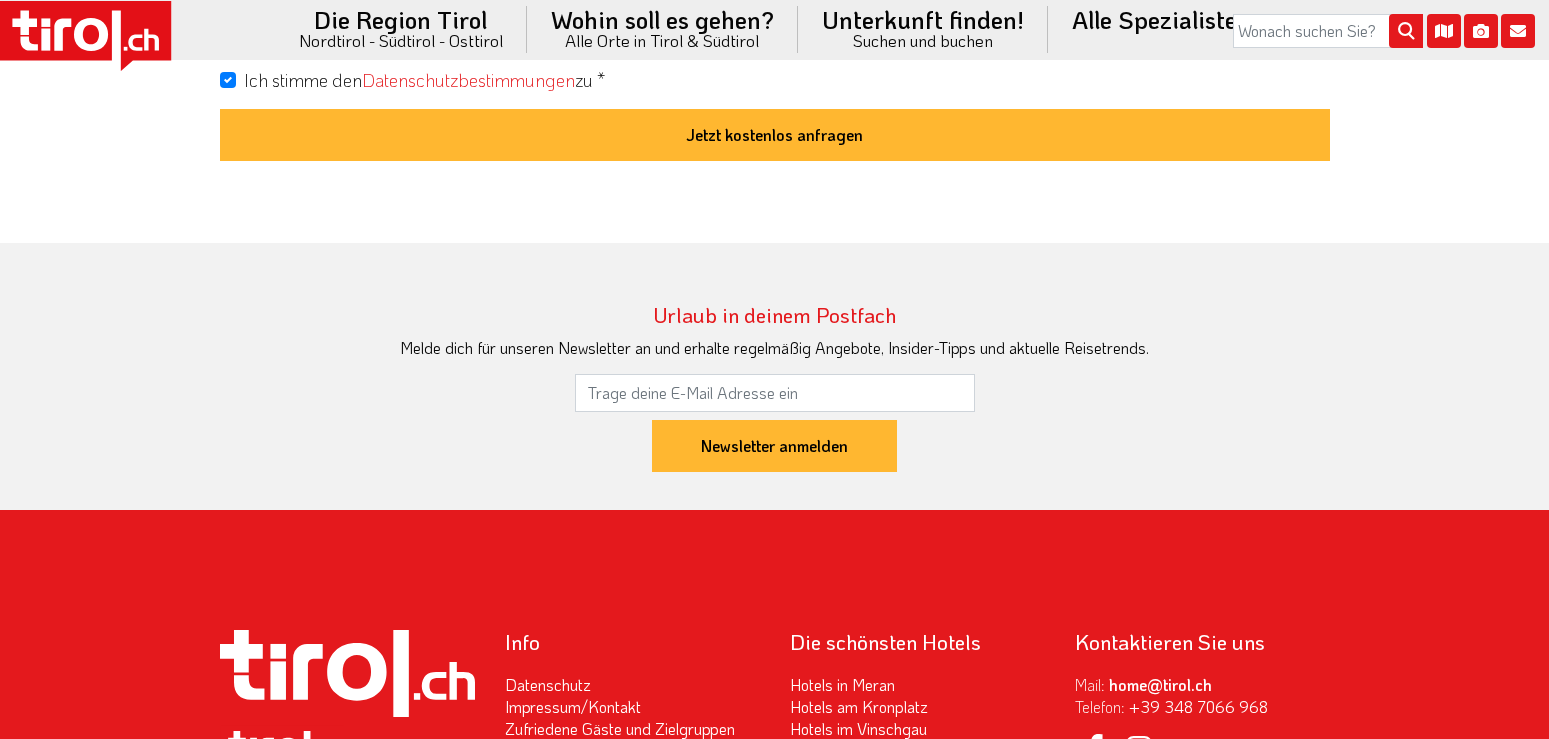 drag, startPoint x: 803, startPoint y: 150, endPoint x: 808, endPoint y: 139, distance: 12.083046 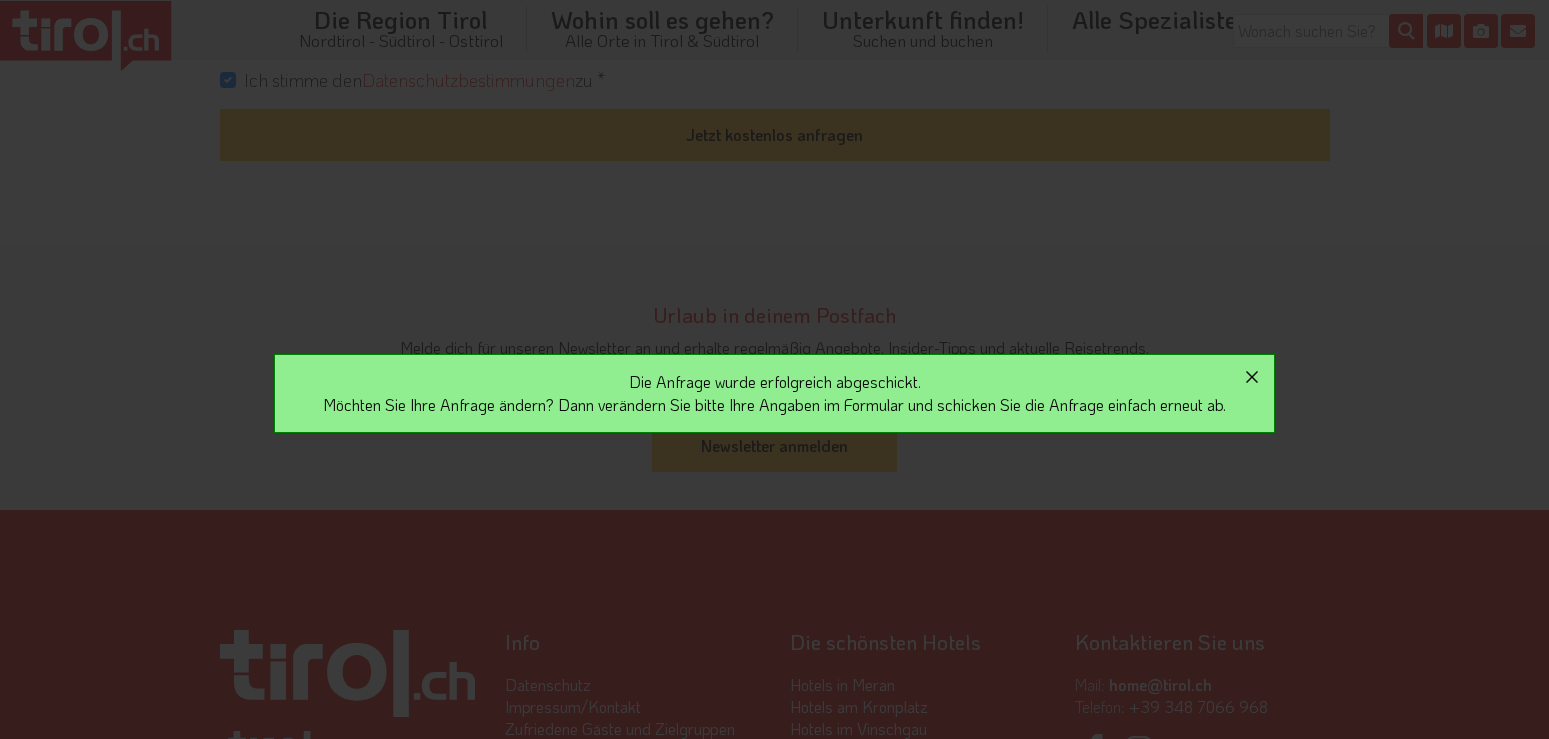 click 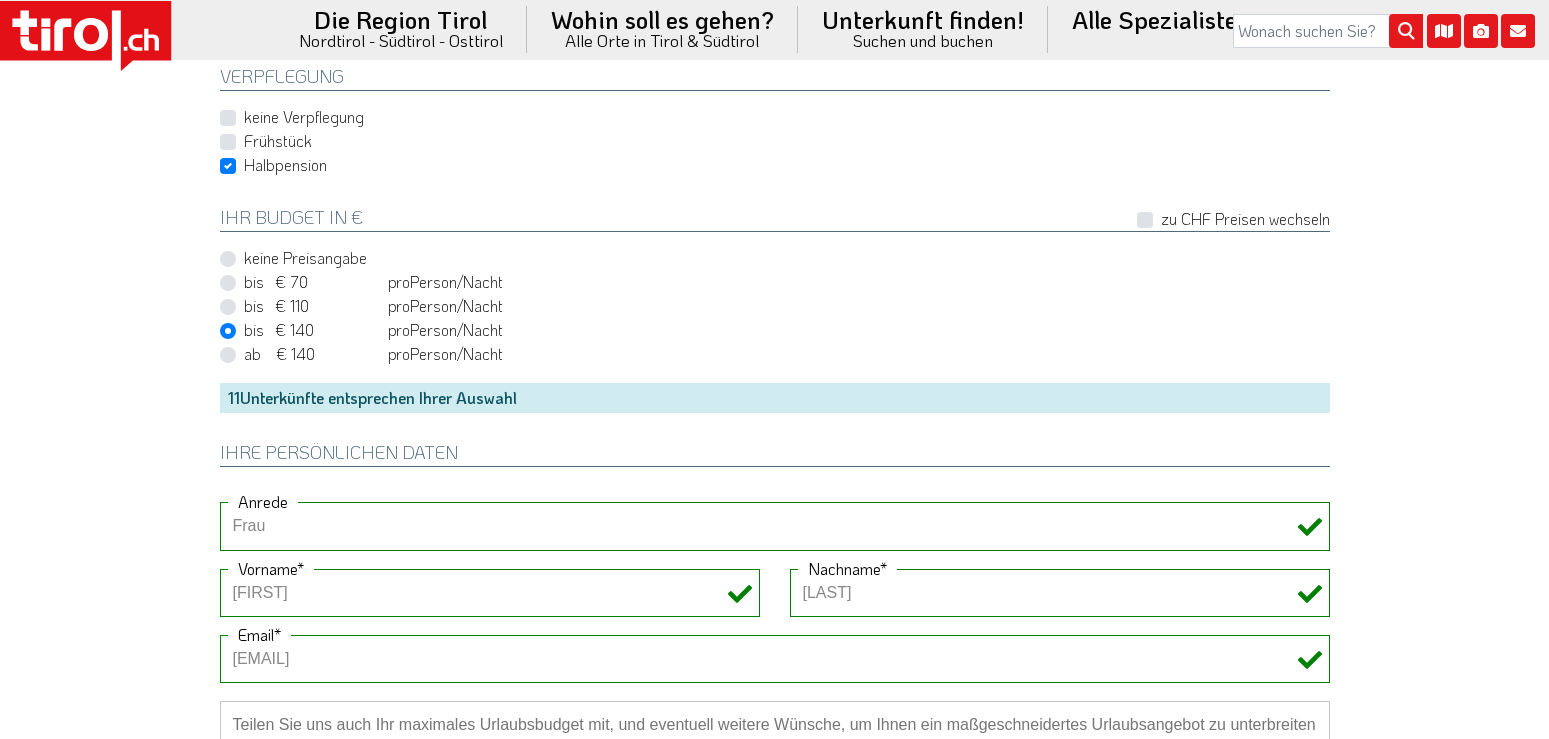 scroll, scrollTop: 612, scrollLeft: 0, axis: vertical 